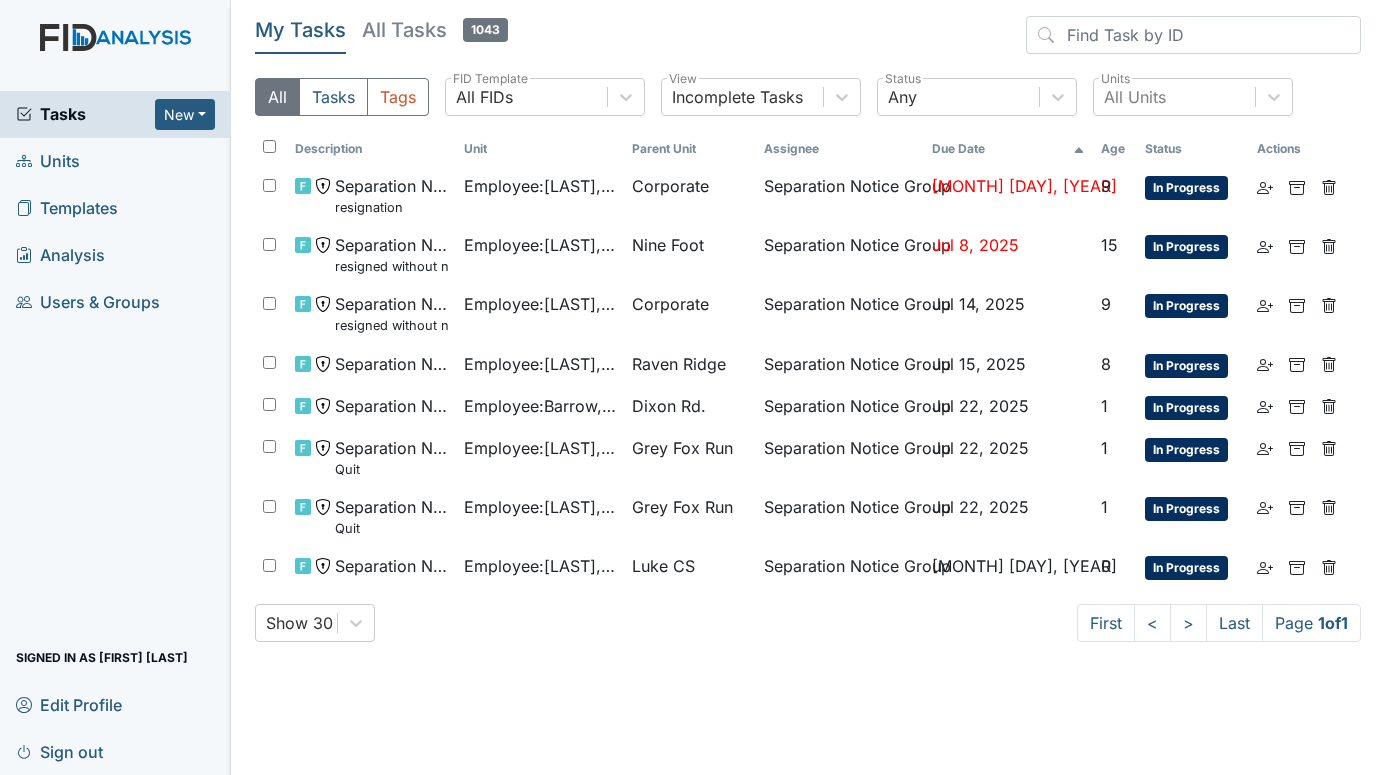 scroll, scrollTop: 0, scrollLeft: 0, axis: both 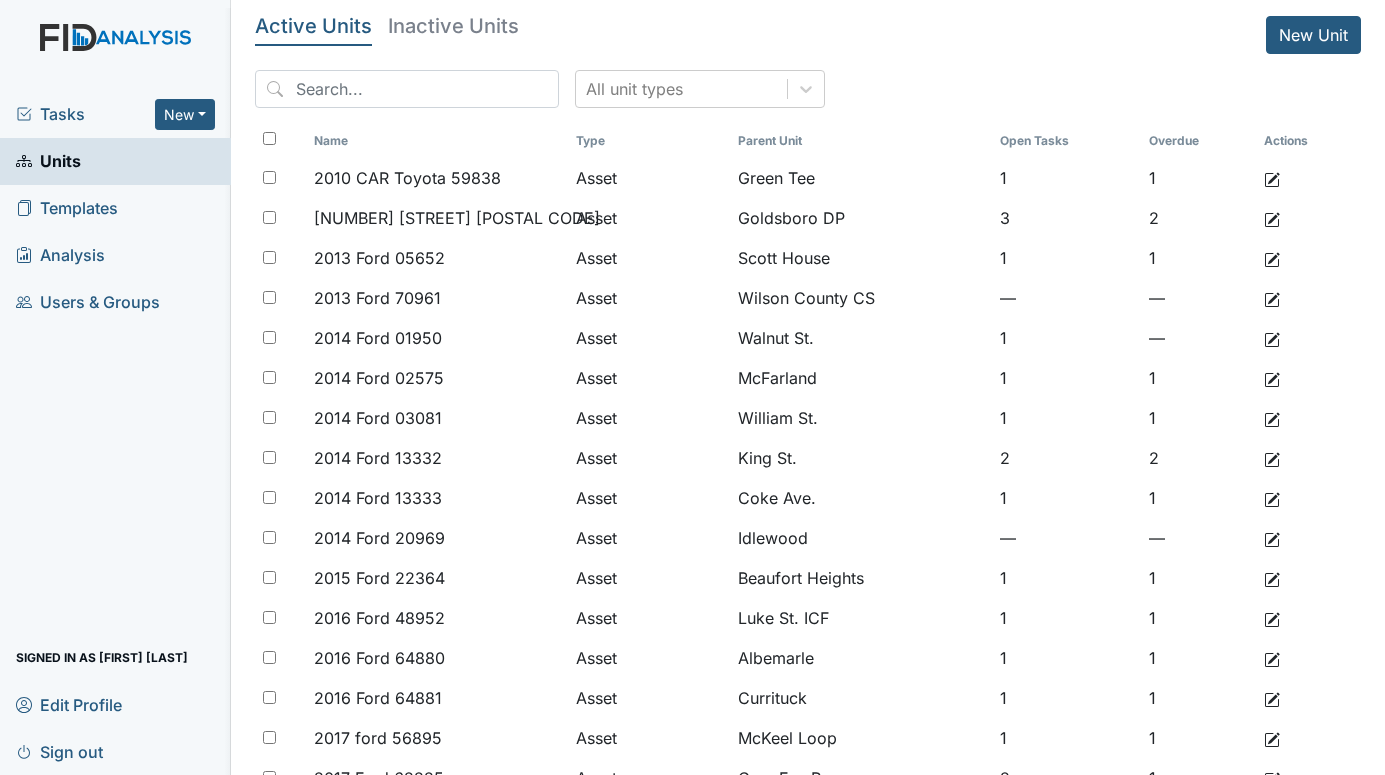 click on "Tasks" at bounding box center (85, 114) 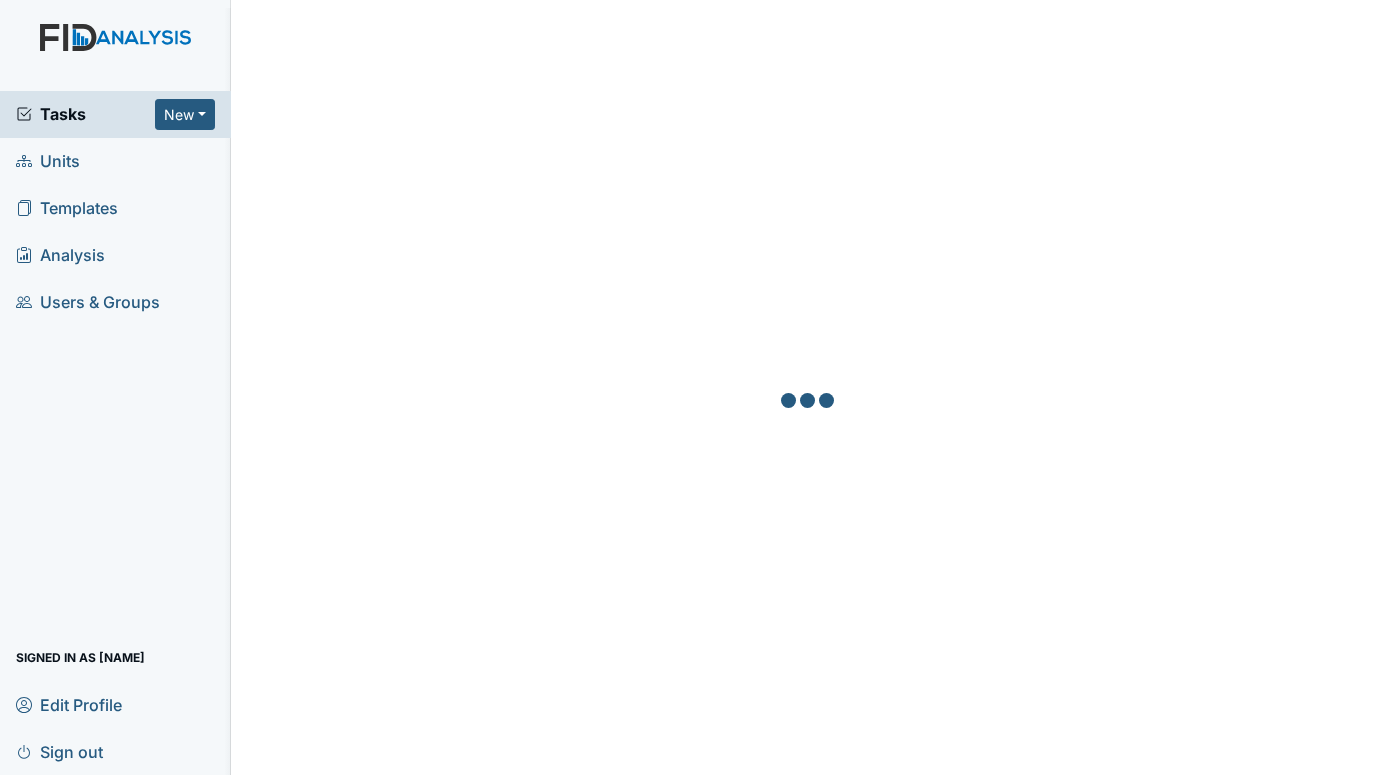 scroll, scrollTop: 0, scrollLeft: 0, axis: both 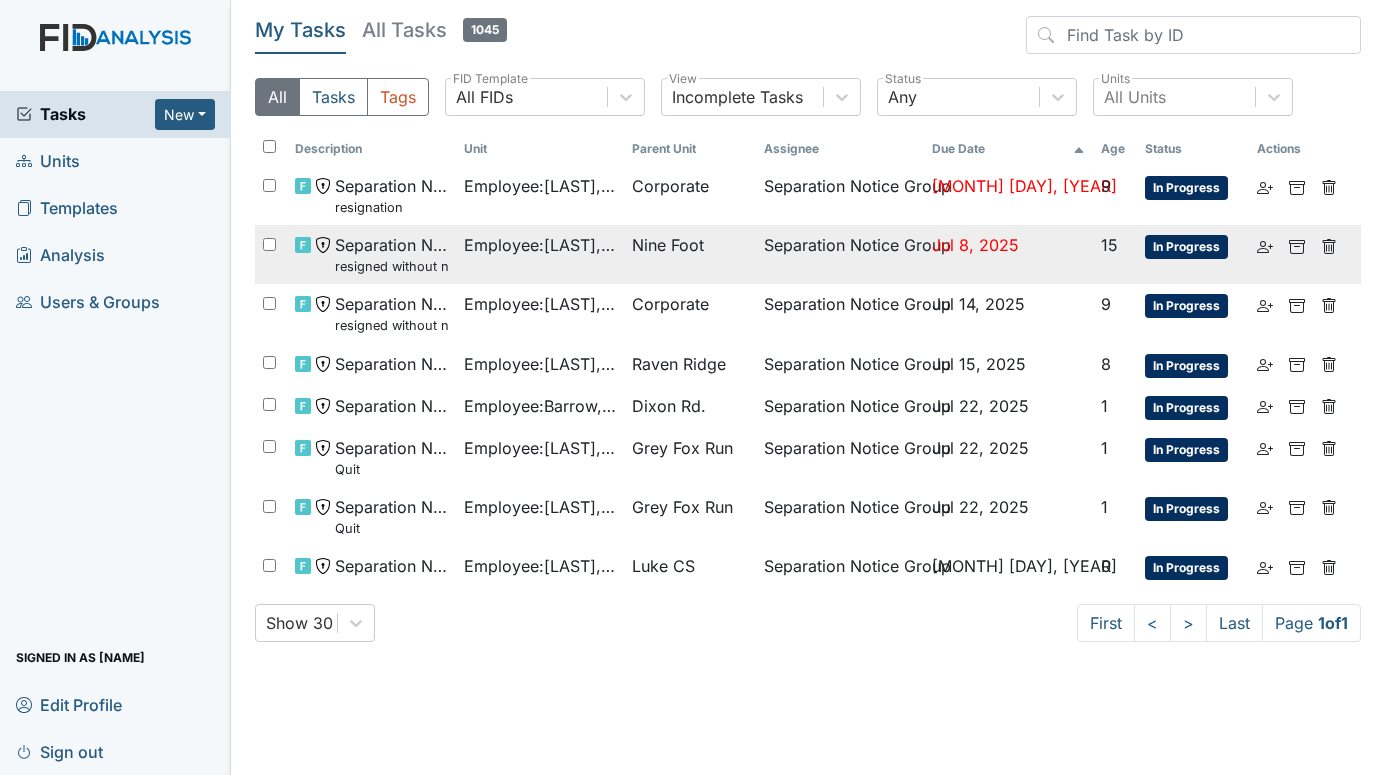 click on "Separation Notice resigned without notice" at bounding box center (391, 195) 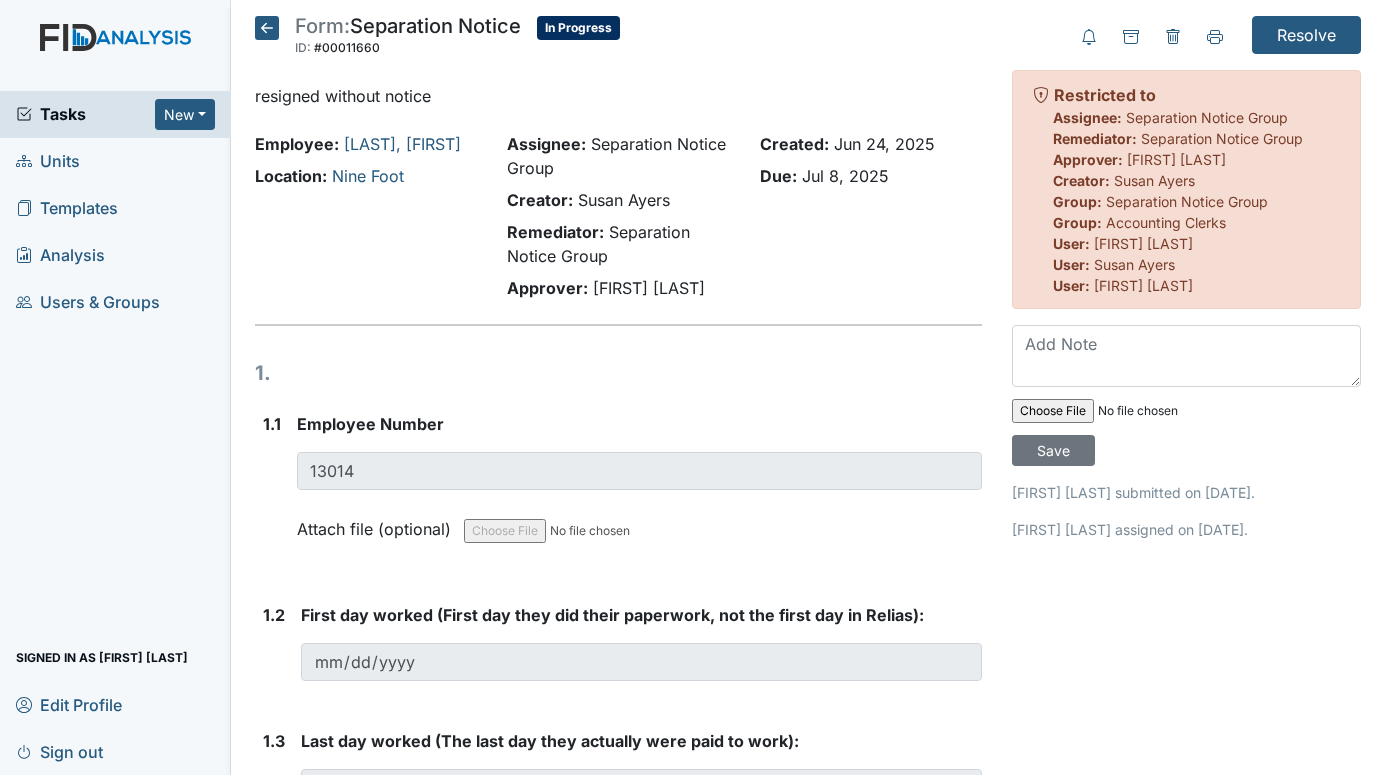 scroll, scrollTop: 0, scrollLeft: 0, axis: both 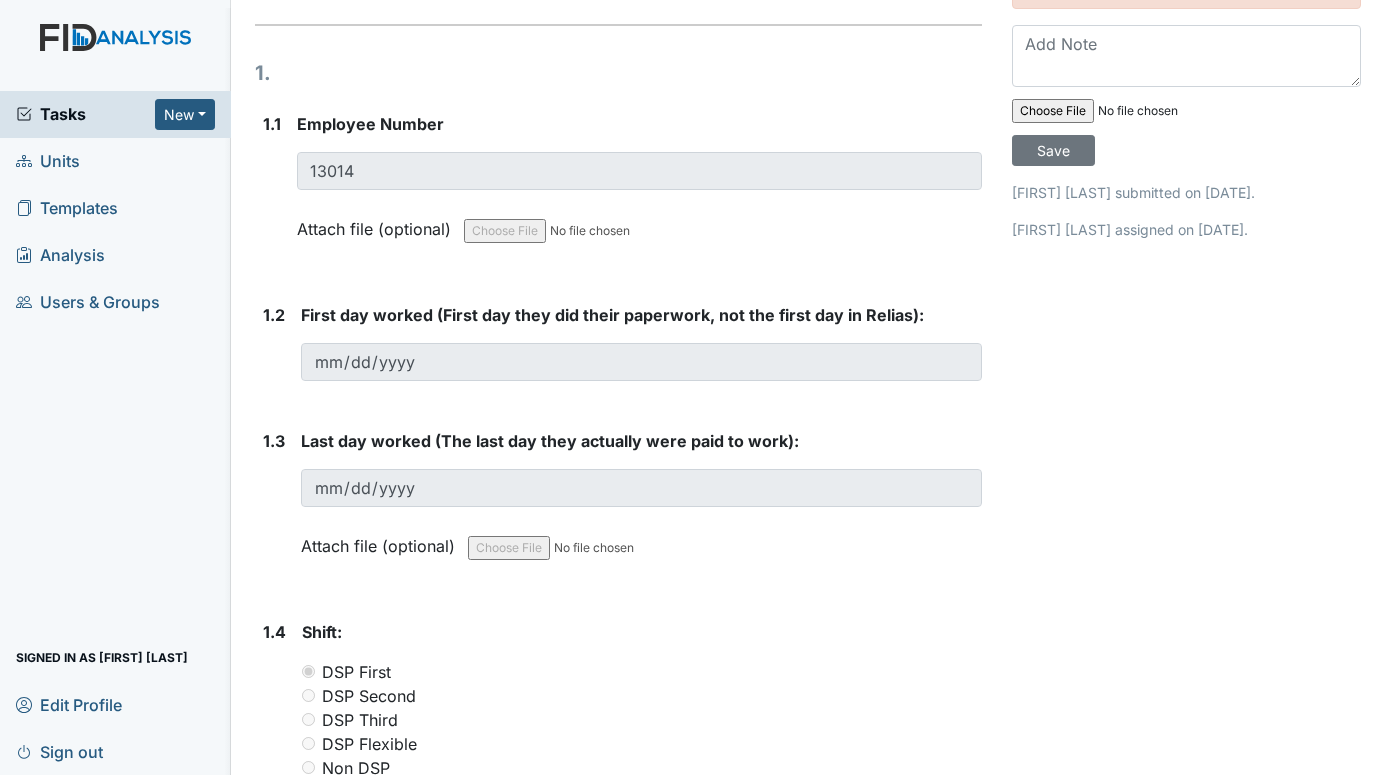 click on "Tasks" at bounding box center [85, 114] 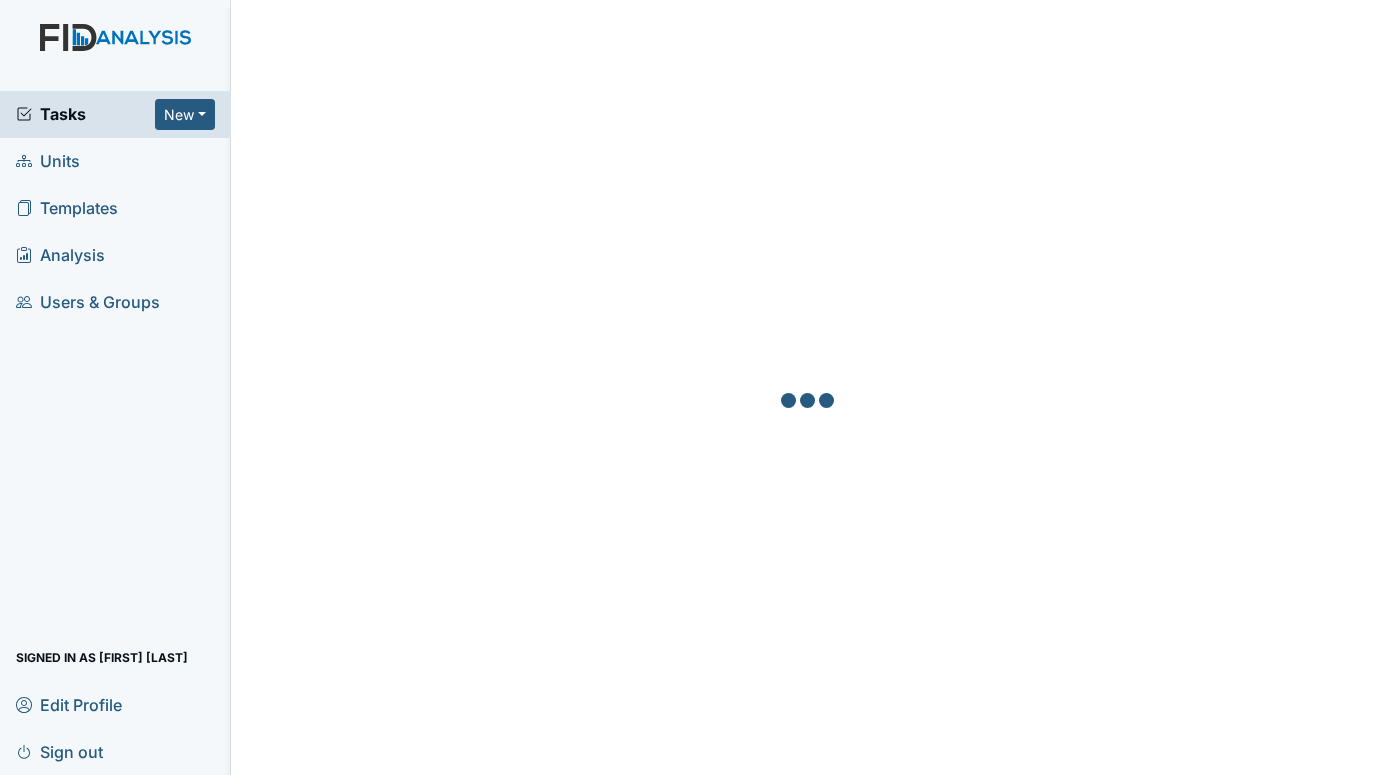scroll, scrollTop: 0, scrollLeft: 0, axis: both 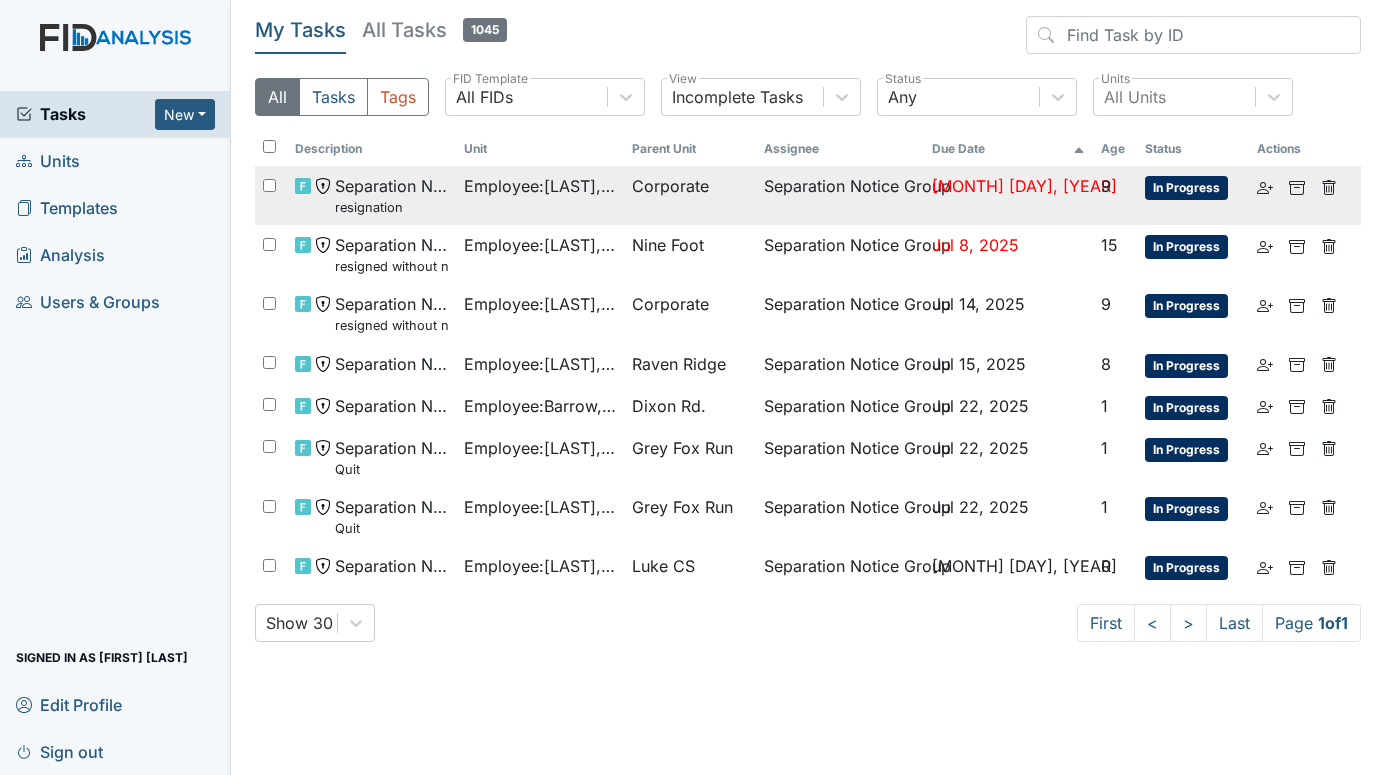 click on "Separation Notice resignation" at bounding box center [391, 195] 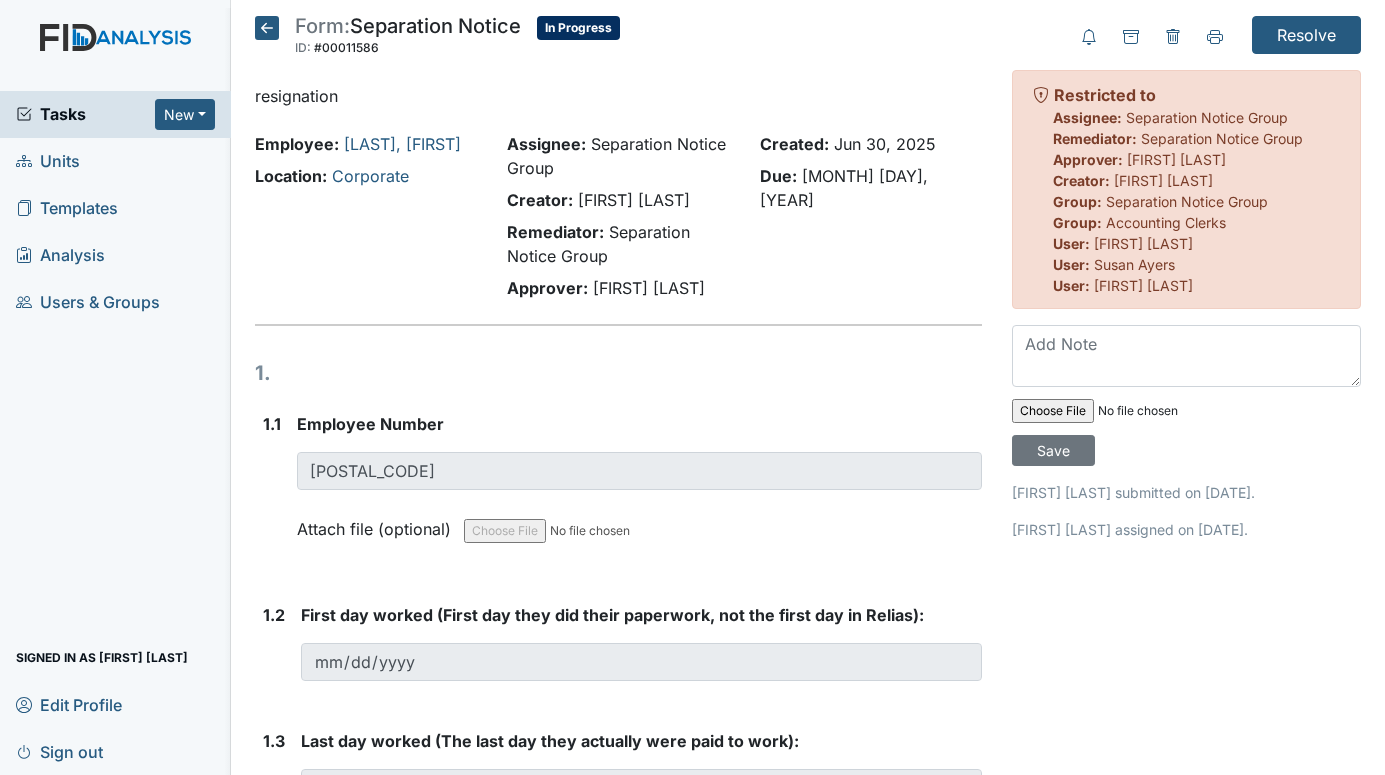 scroll, scrollTop: 0, scrollLeft: 0, axis: both 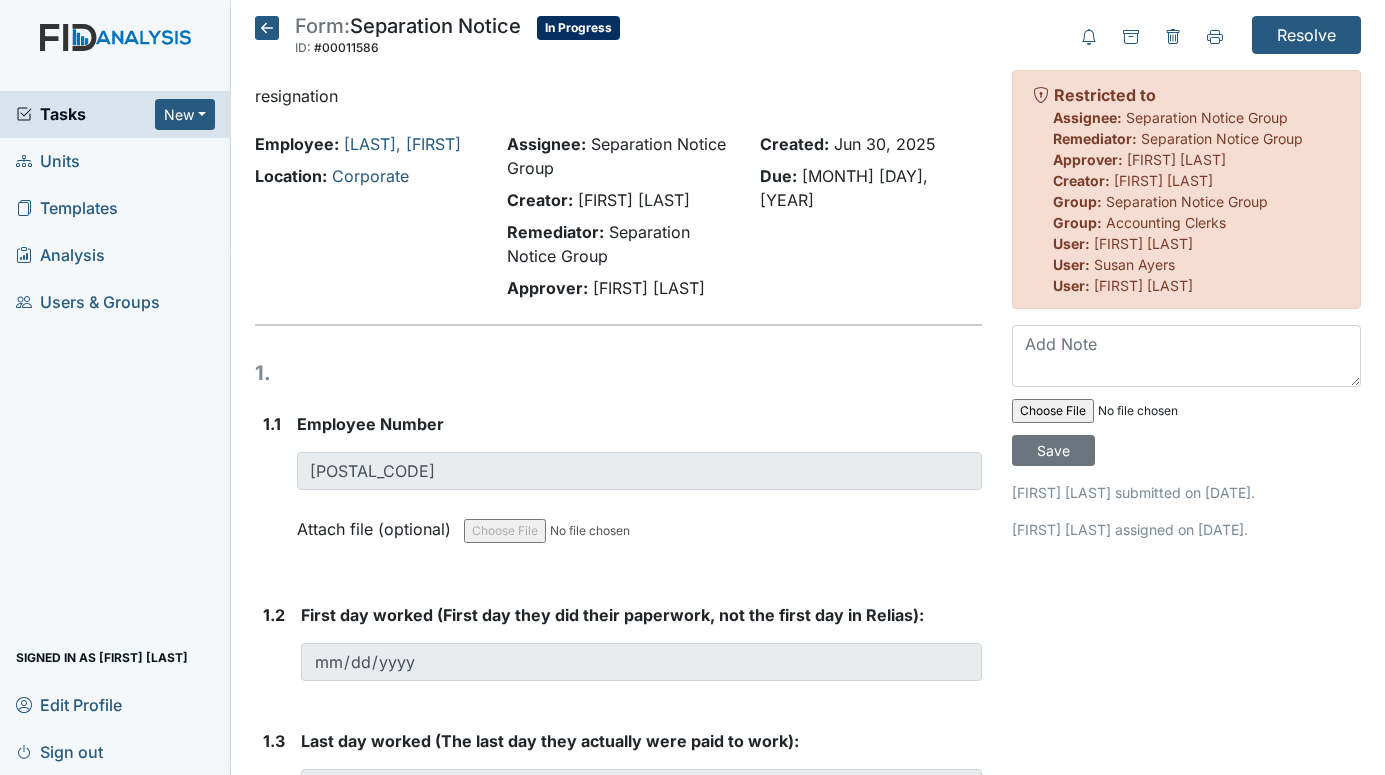 click on "Units" at bounding box center (48, 161) 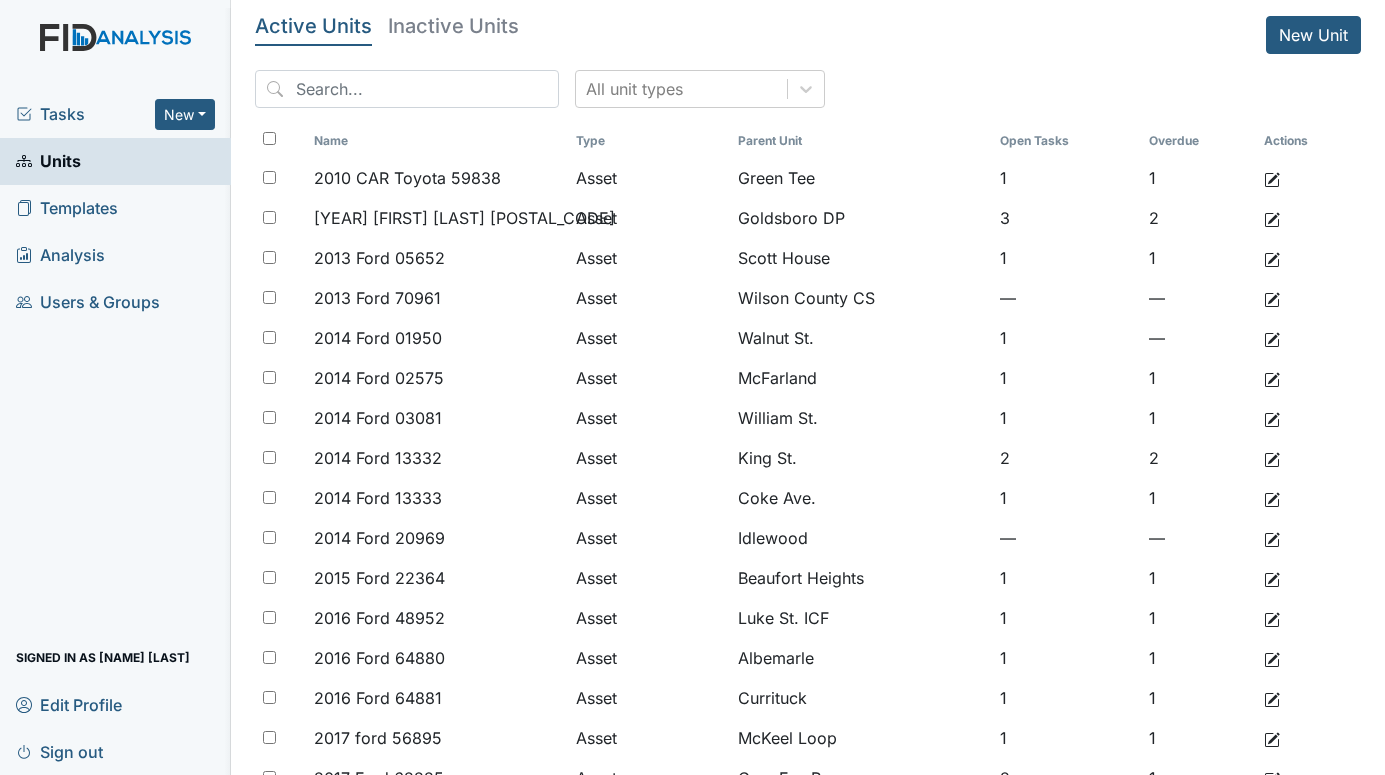 scroll, scrollTop: 0, scrollLeft: 0, axis: both 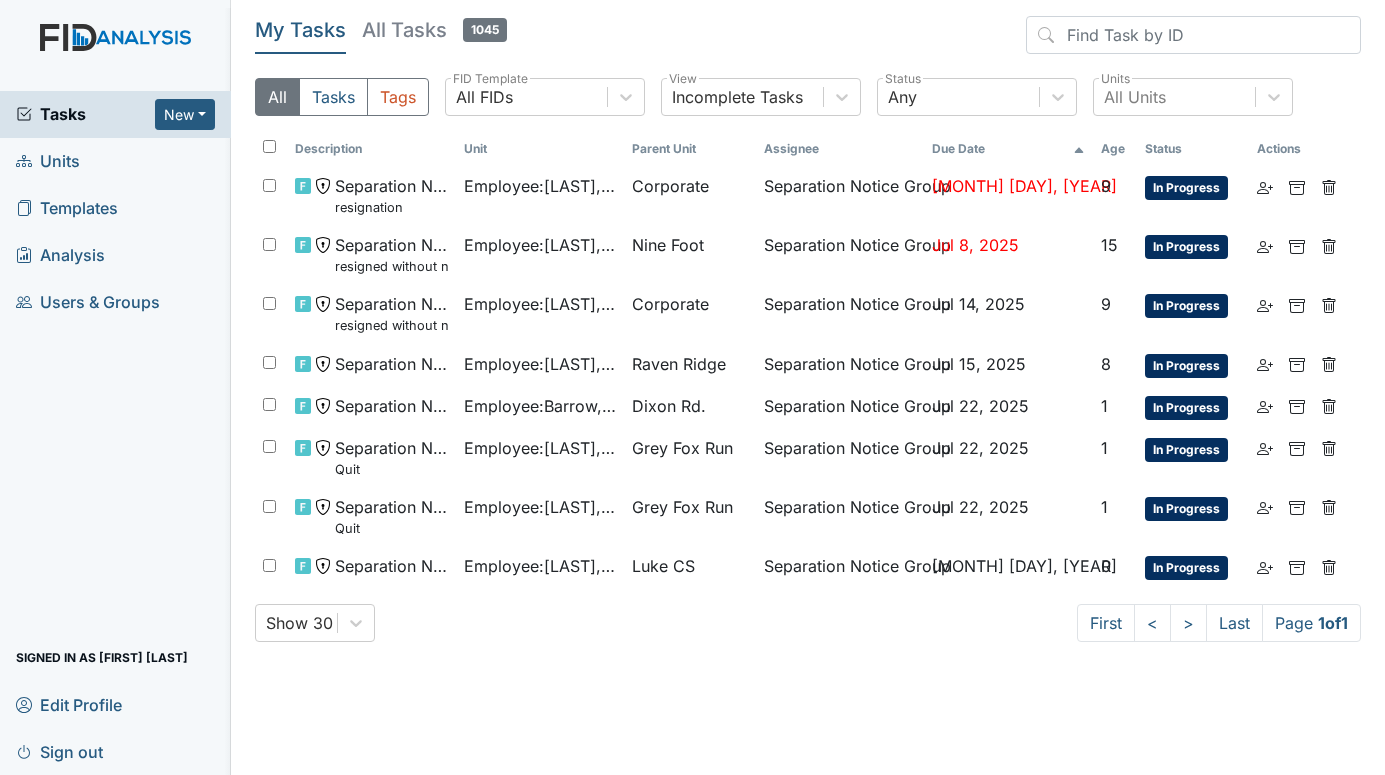 click on "Units" at bounding box center [48, 161] 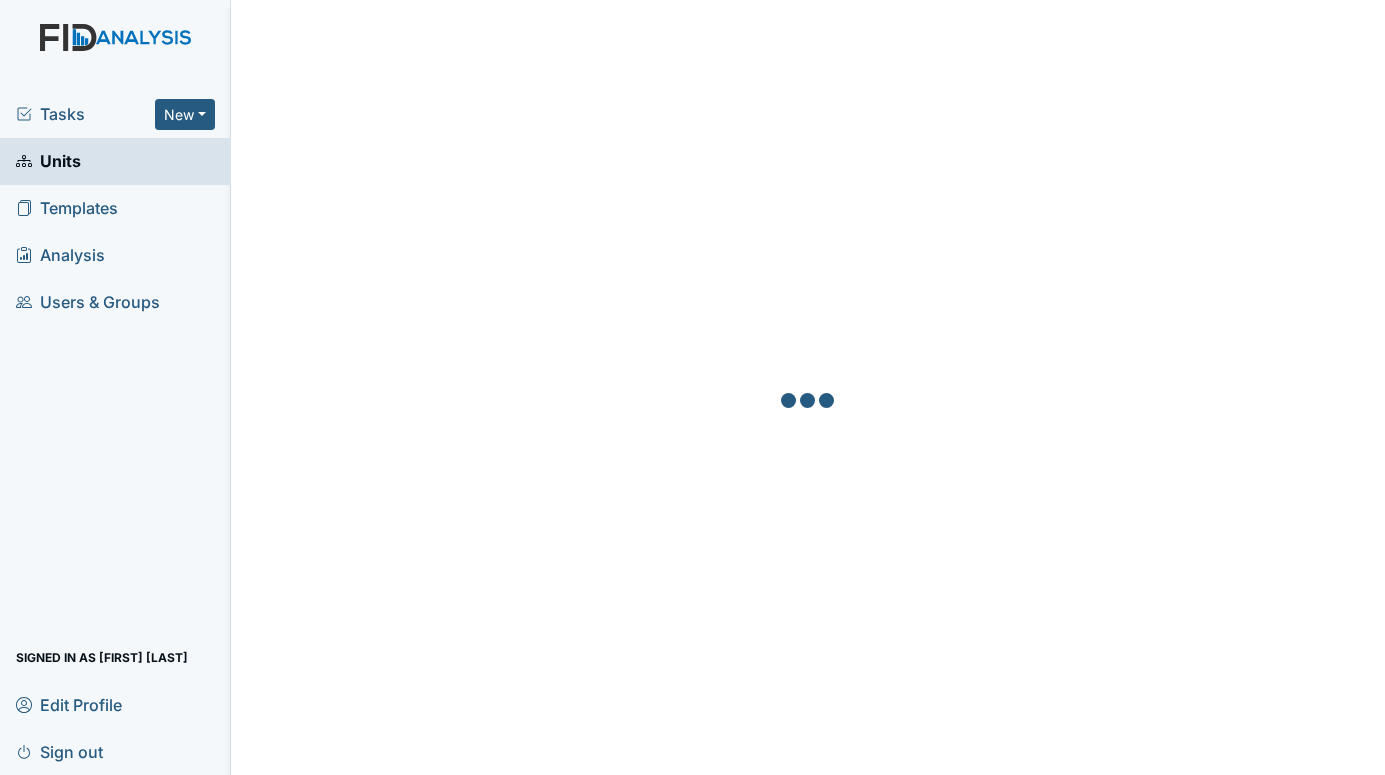 scroll, scrollTop: 0, scrollLeft: 0, axis: both 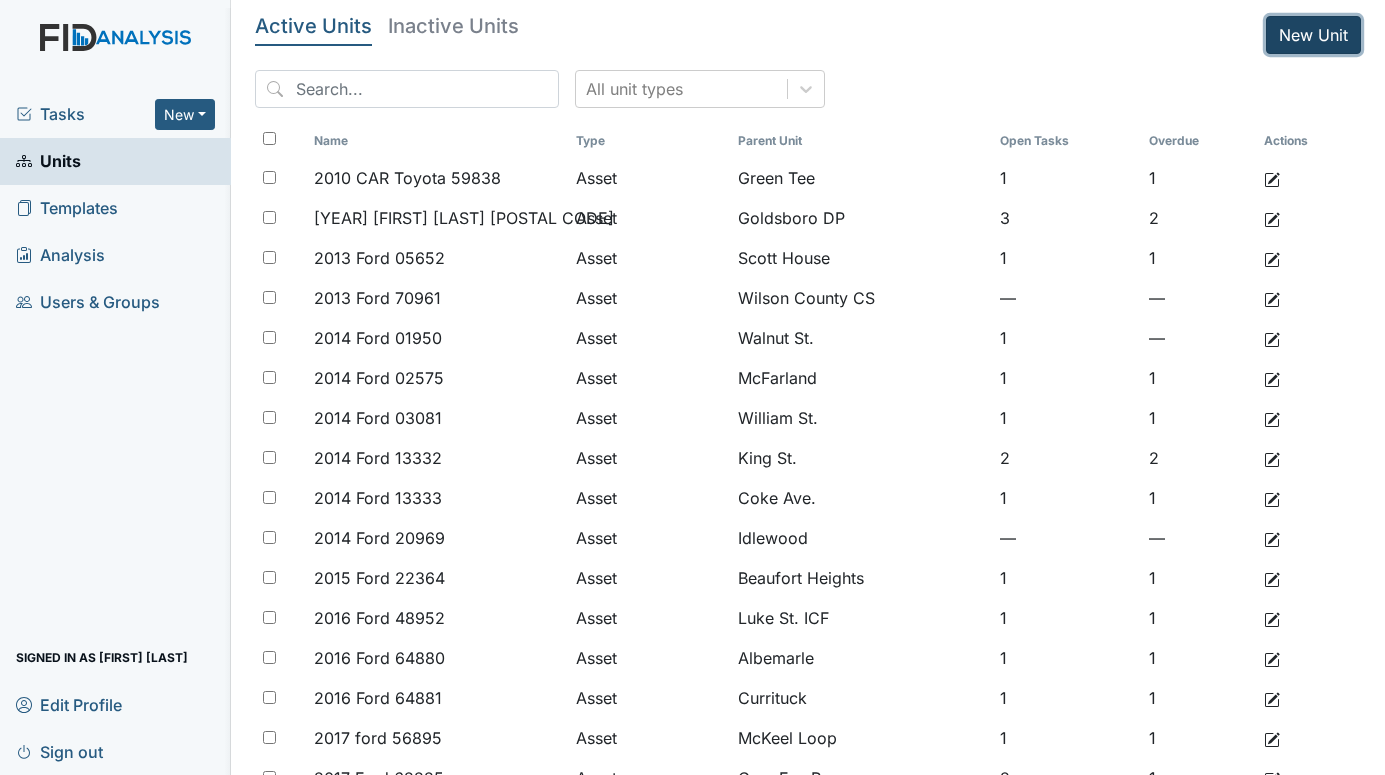click on "New Unit" at bounding box center (1313, 35) 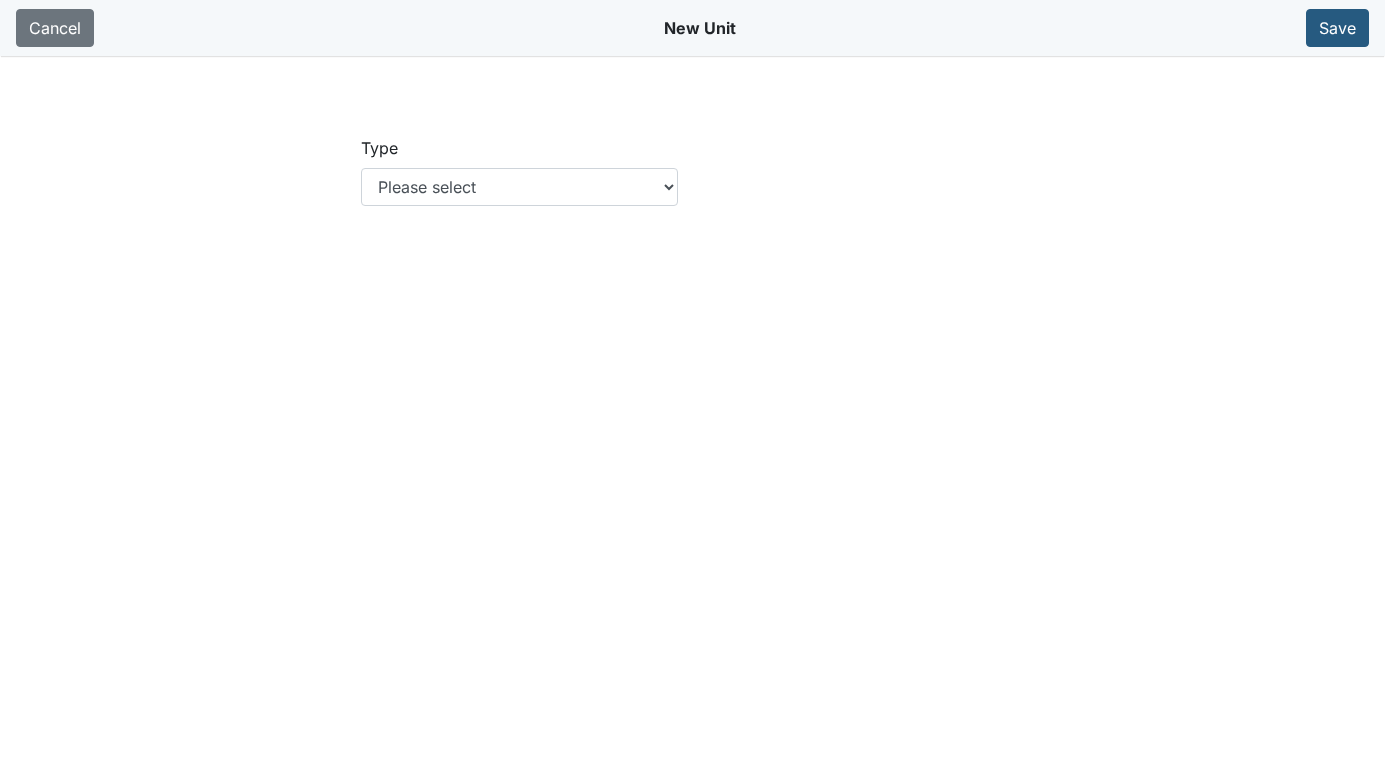 scroll, scrollTop: 0, scrollLeft: 0, axis: both 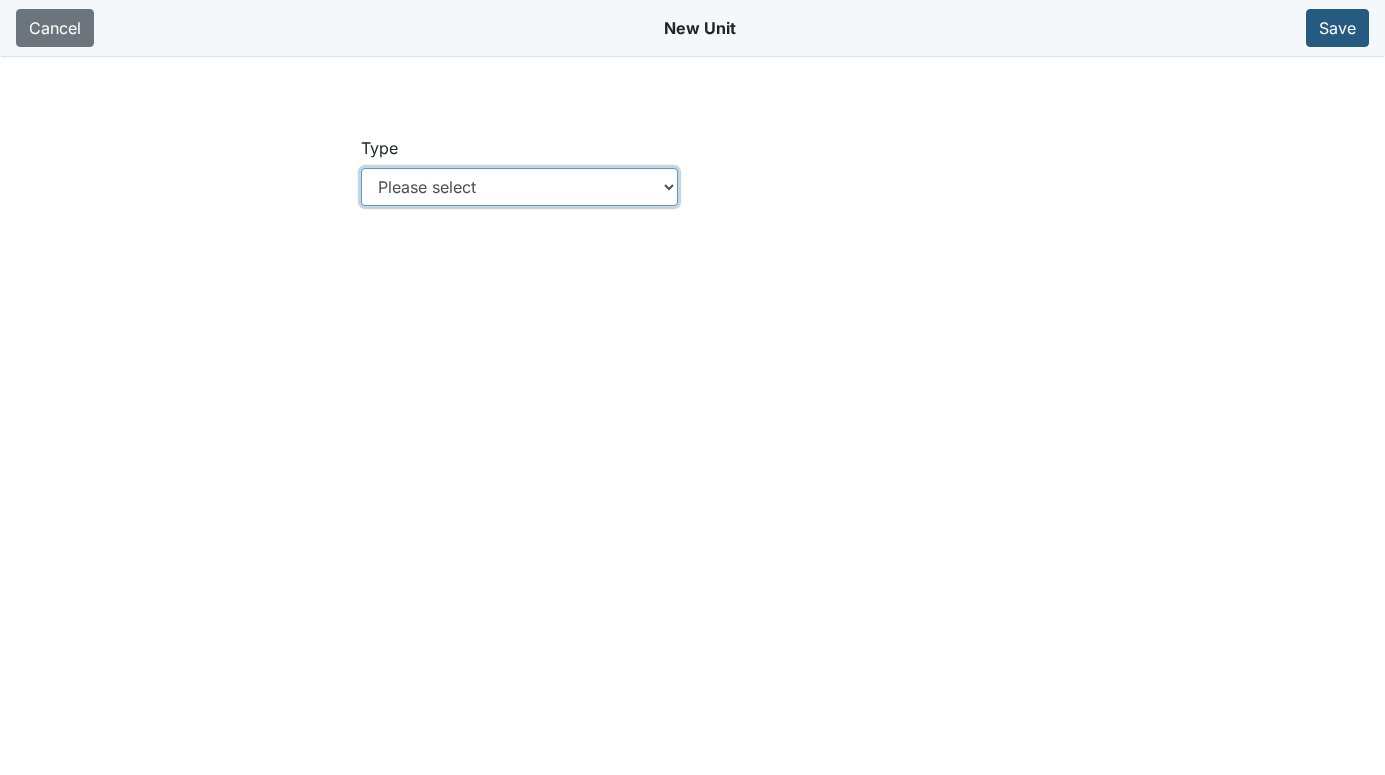 drag, startPoint x: 0, startPoint y: 0, endPoint x: 672, endPoint y: 178, distance: 695.1748 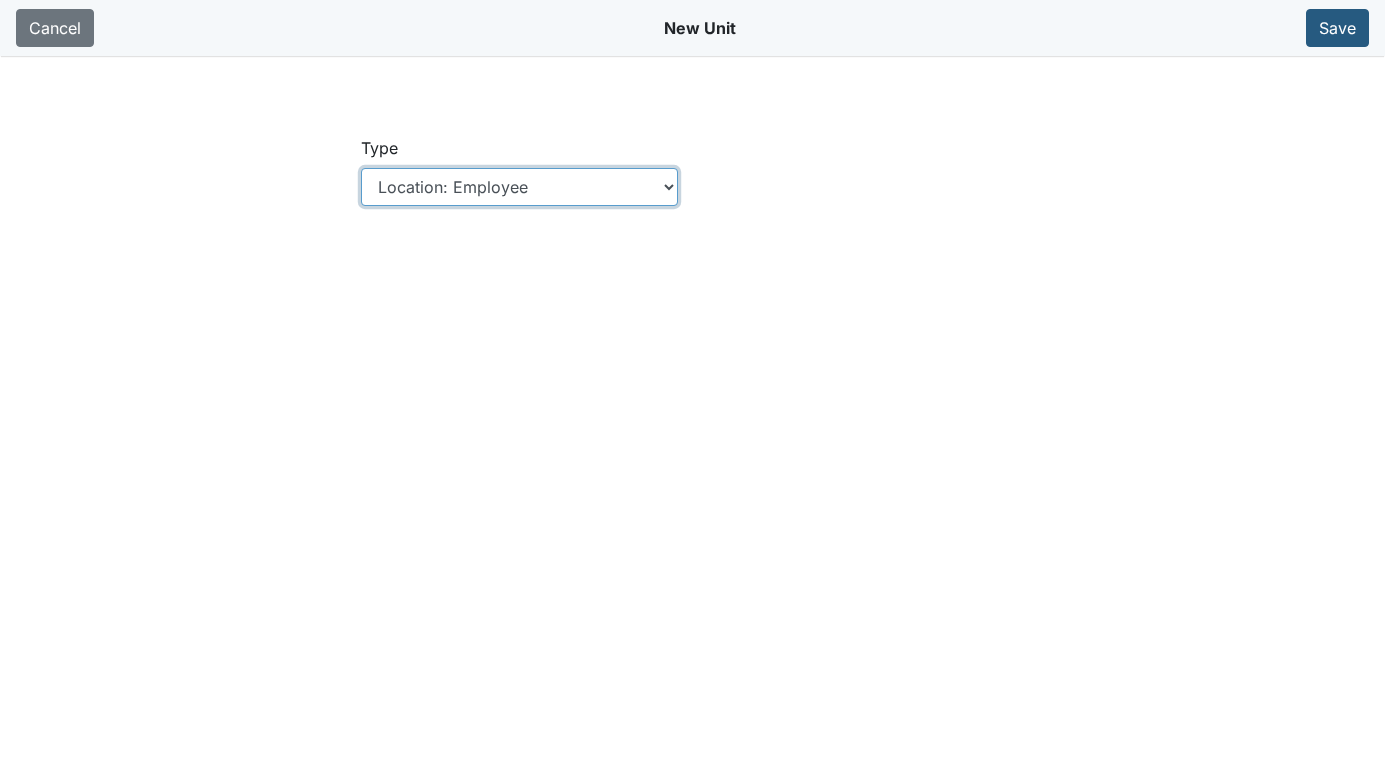 click on "Please select
Location
Location: Employee
Location: Consumer
Location: Asset
Location: Other" at bounding box center (519, 187) 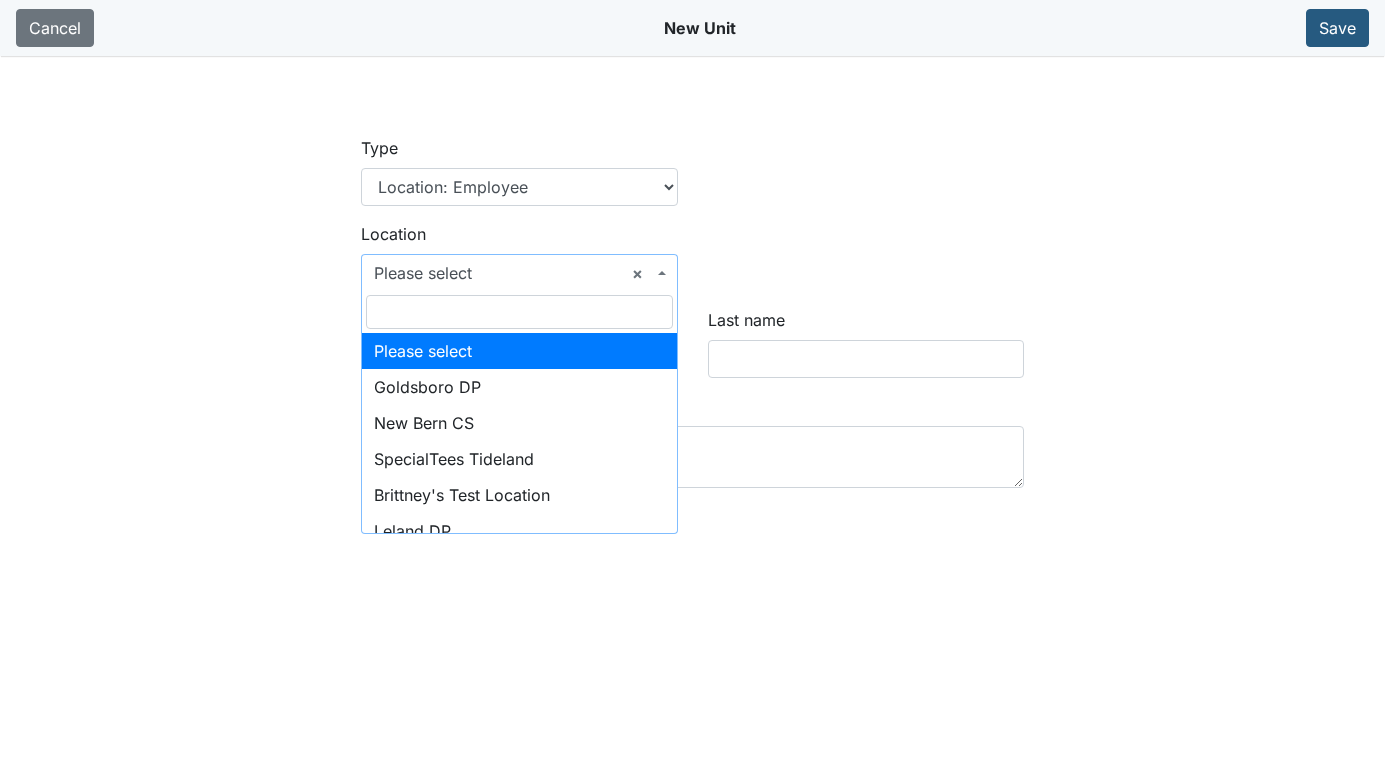 scroll, scrollTop: 0, scrollLeft: 0, axis: both 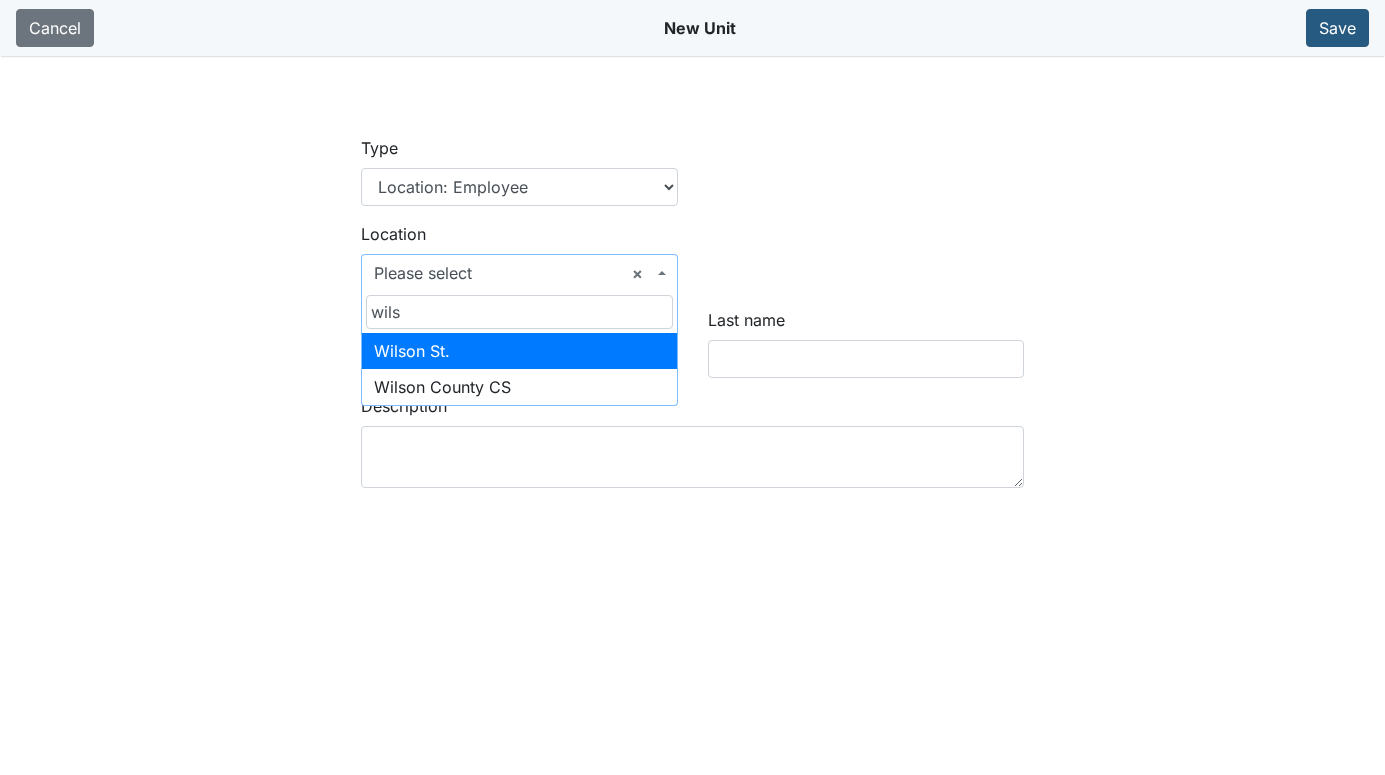 type on "wils" 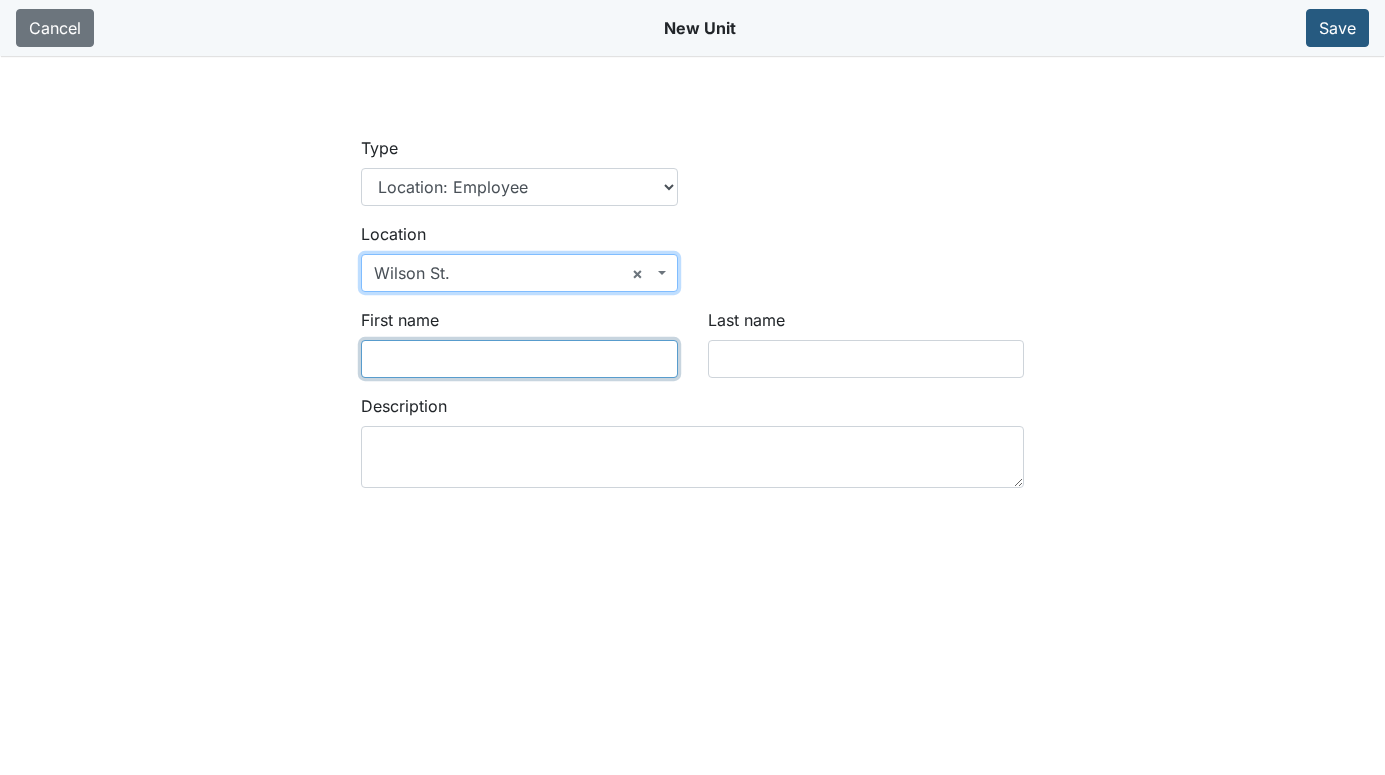 click on "First name" at bounding box center (519, 359) 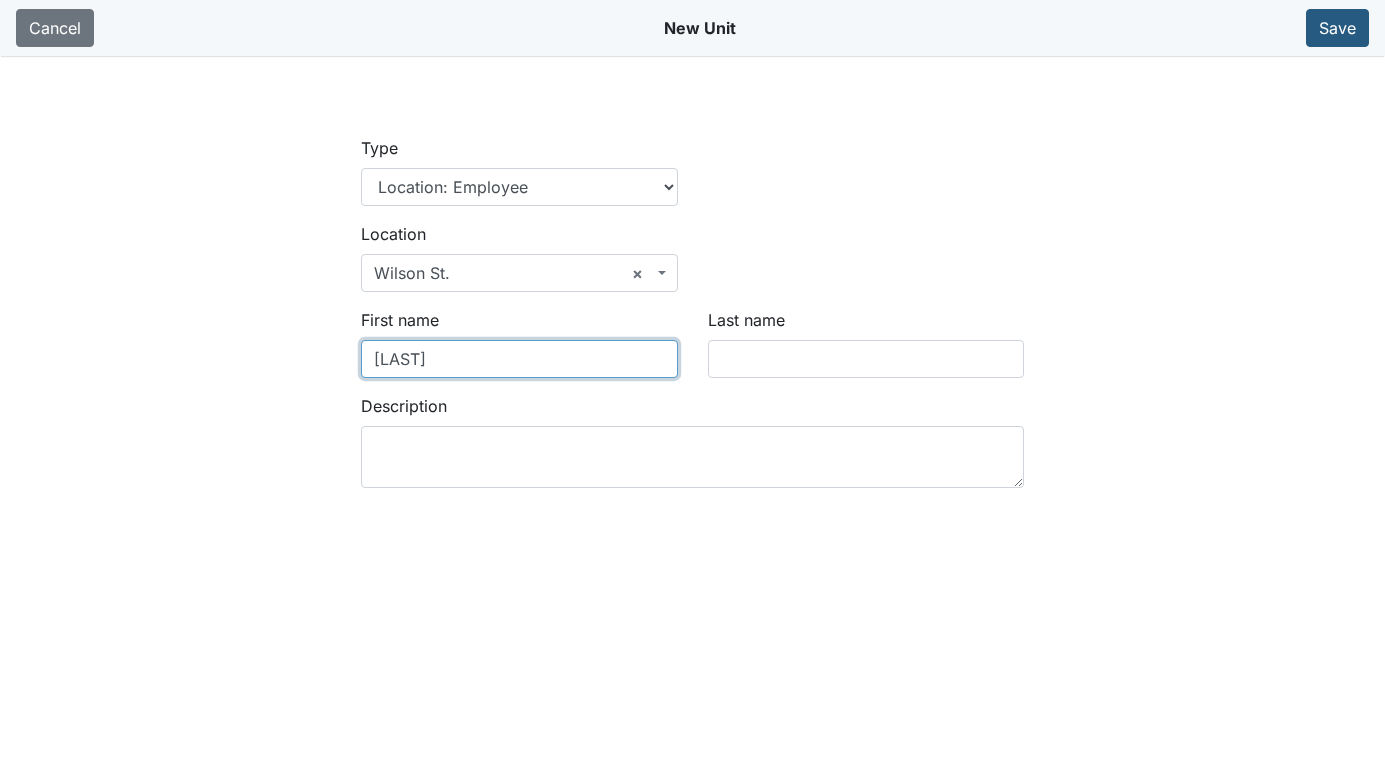 type on "Kerianna" 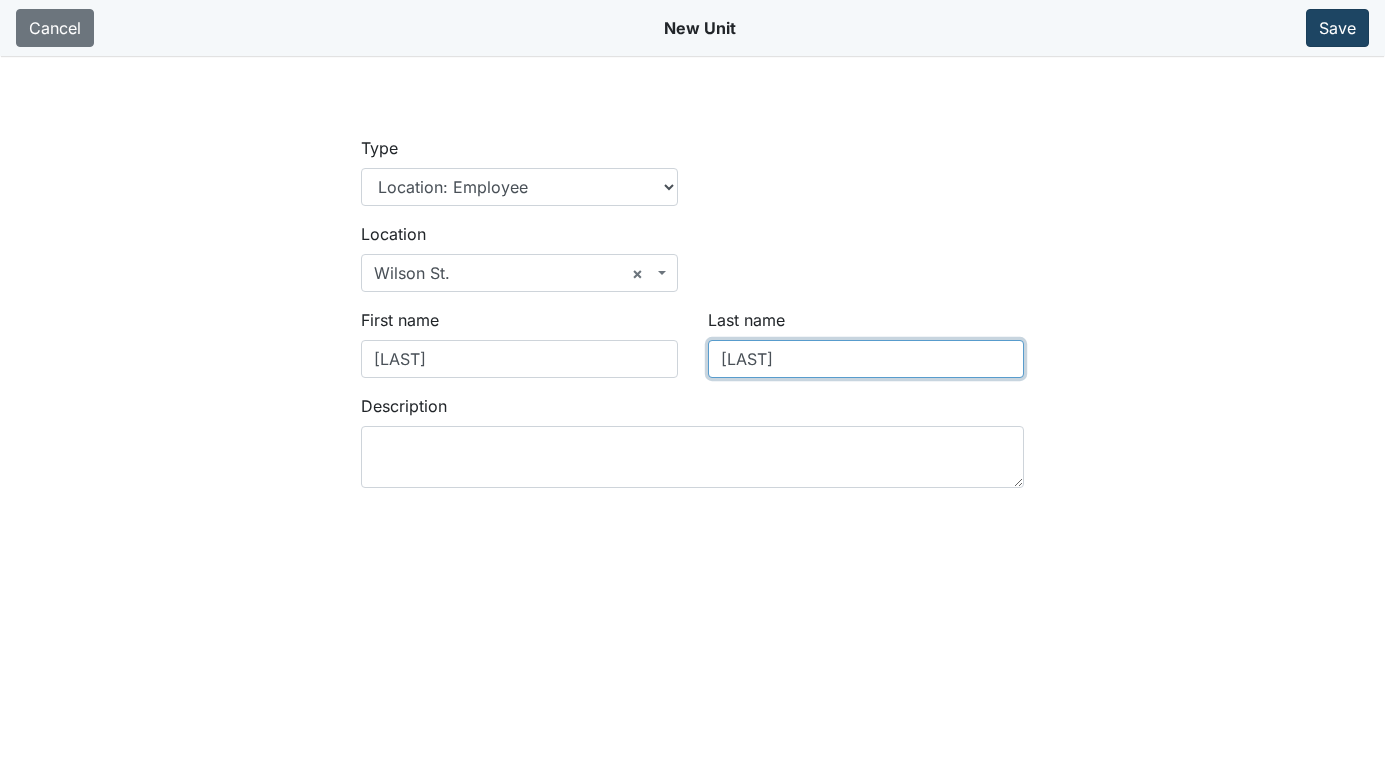 type on "Jackson" 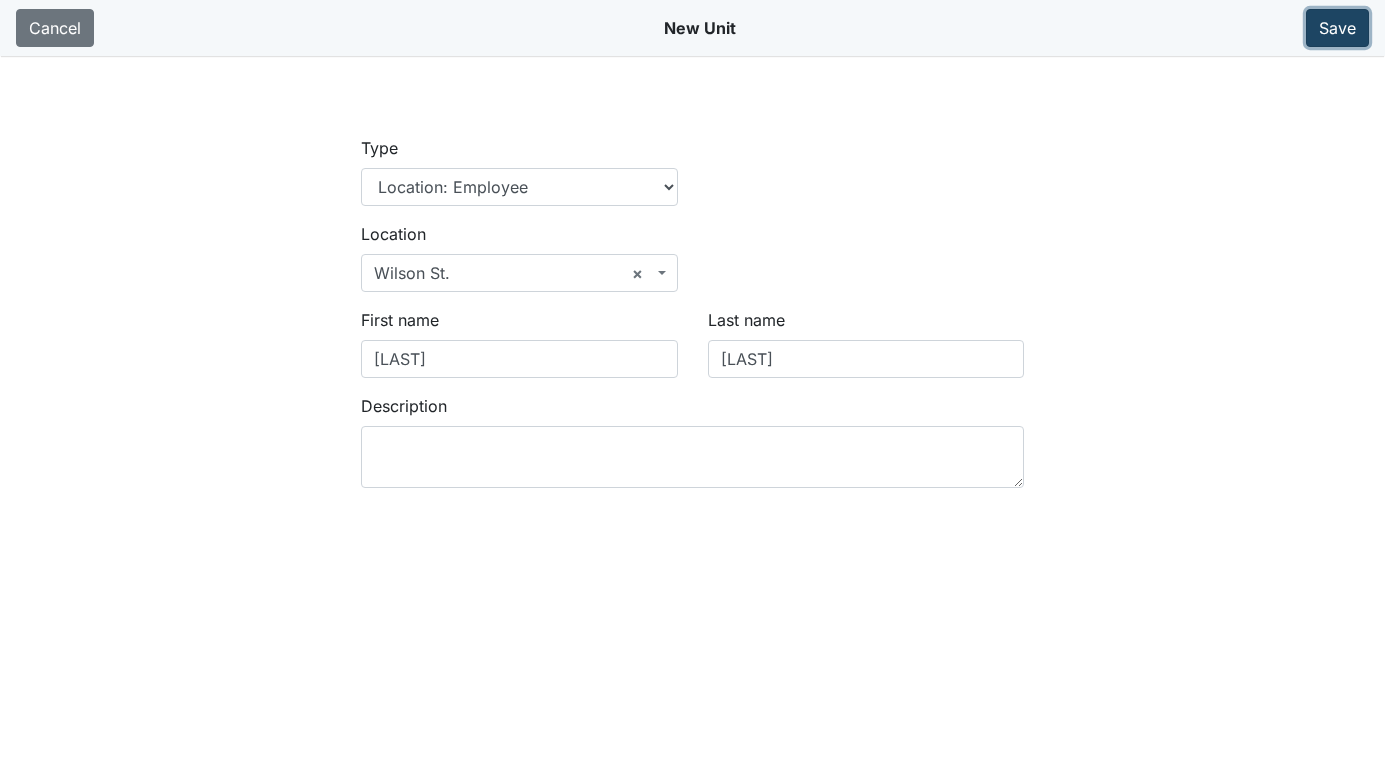 click on "Save" at bounding box center (1337, 28) 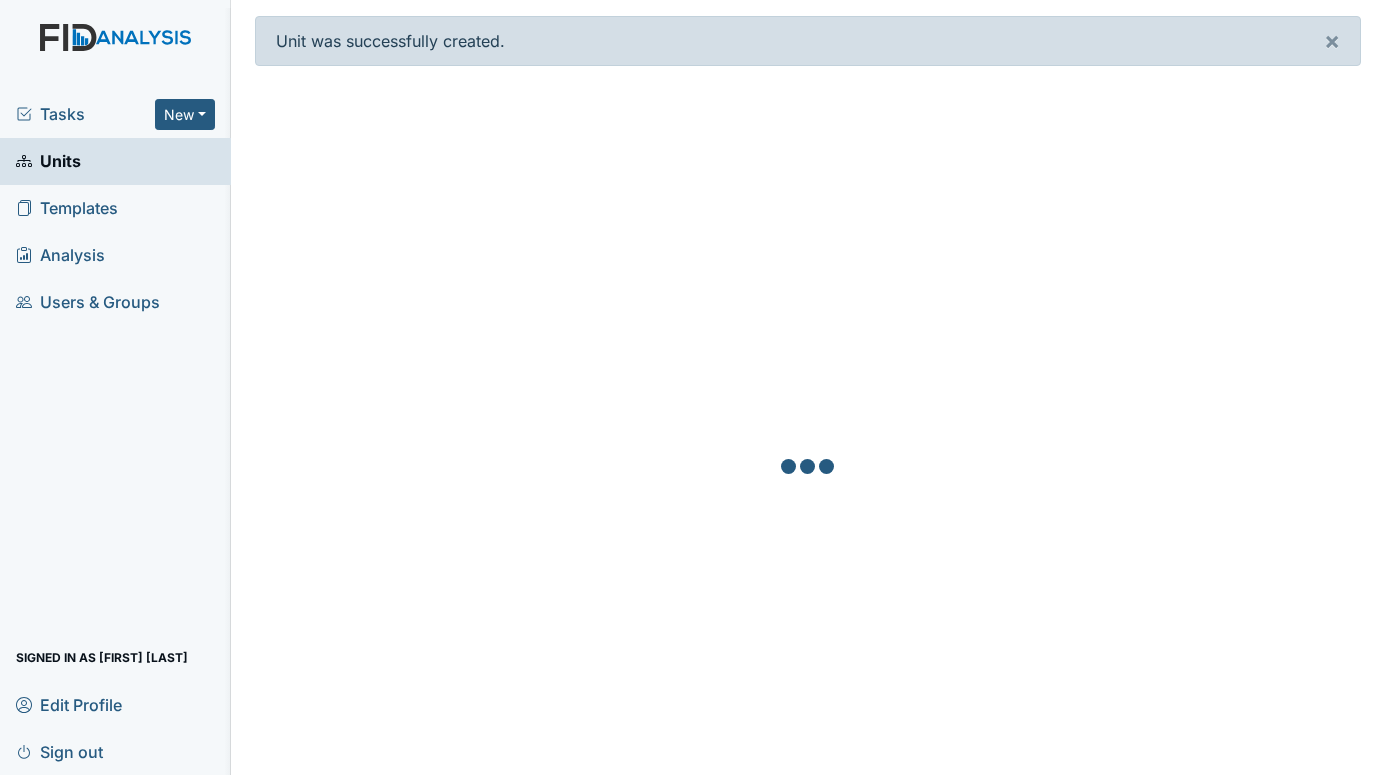 scroll, scrollTop: 0, scrollLeft: 0, axis: both 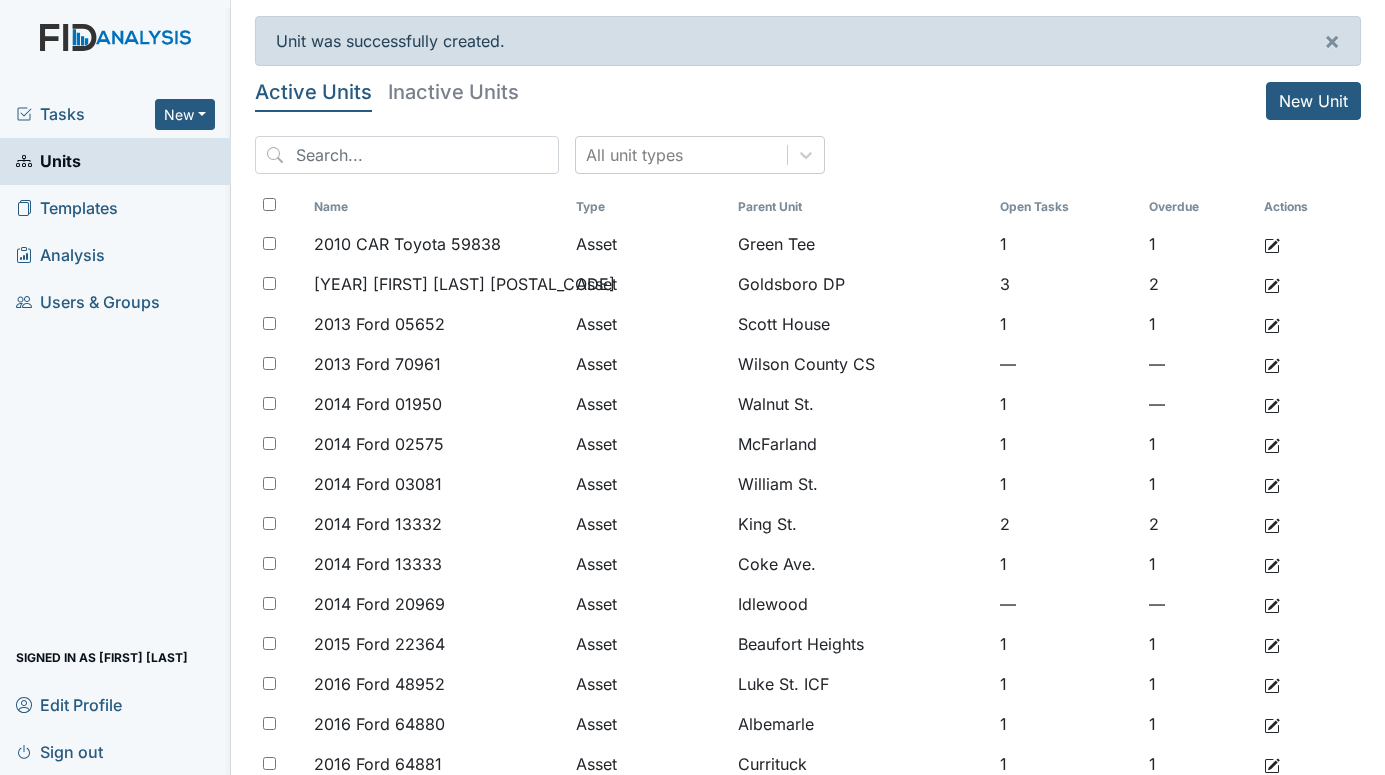 click on "Tasks" at bounding box center (85, 114) 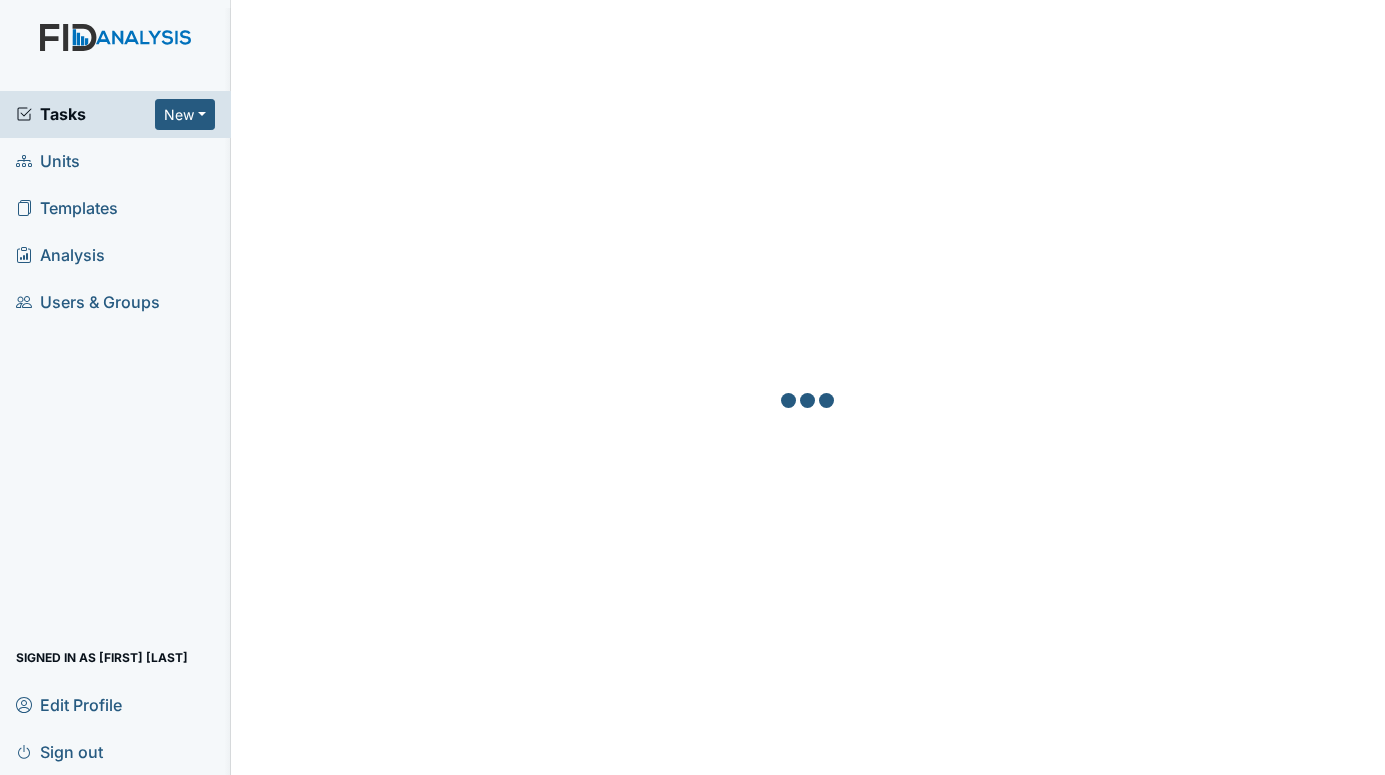scroll, scrollTop: 0, scrollLeft: 0, axis: both 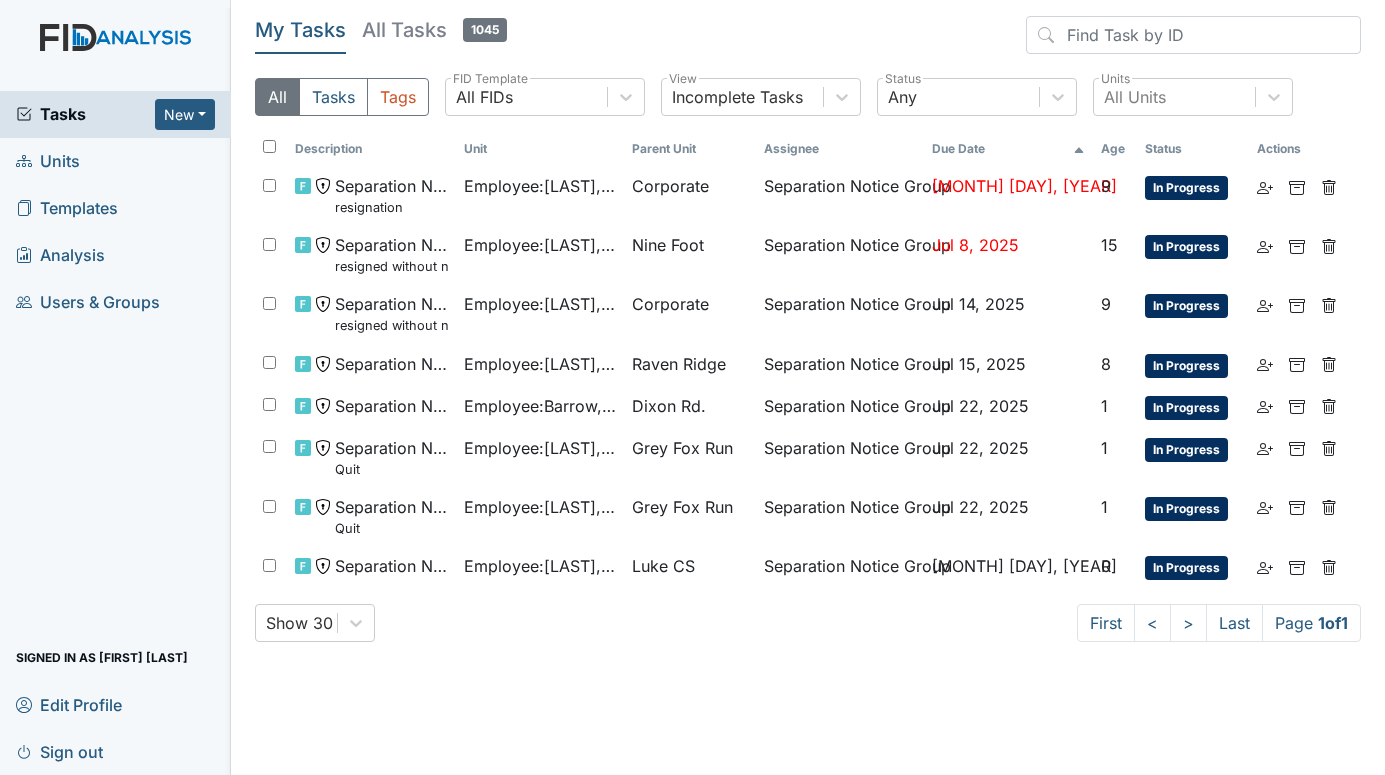 click on "Units" at bounding box center (48, 161) 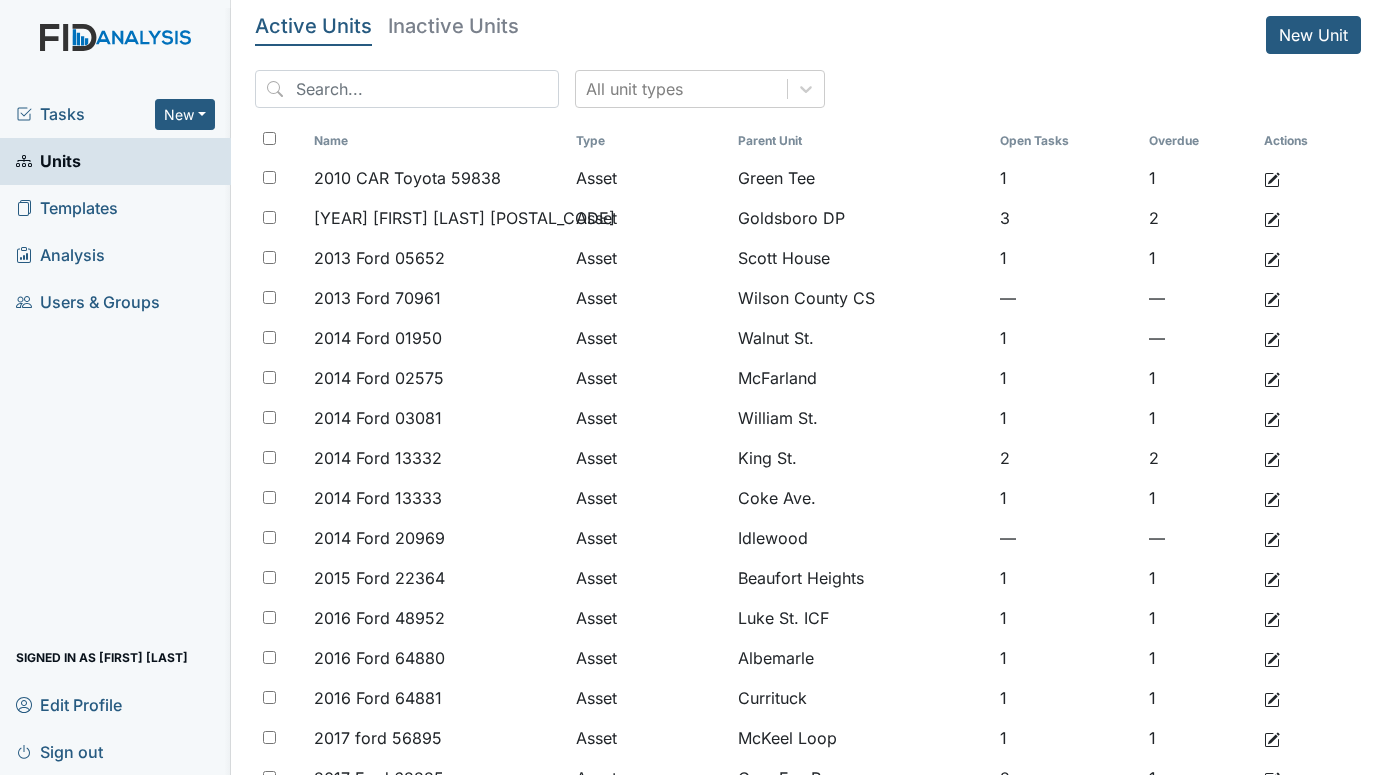 scroll, scrollTop: 0, scrollLeft: 0, axis: both 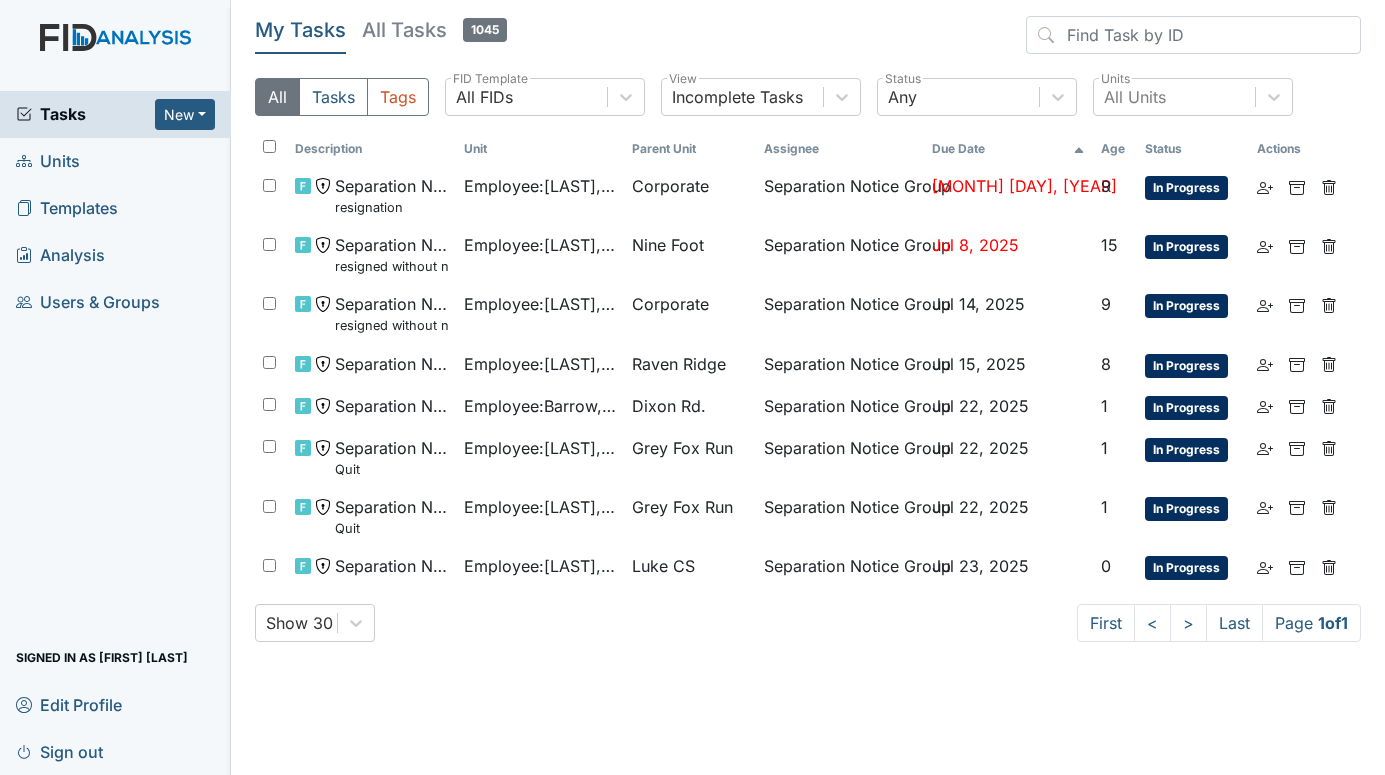 click on "Units" at bounding box center [48, 161] 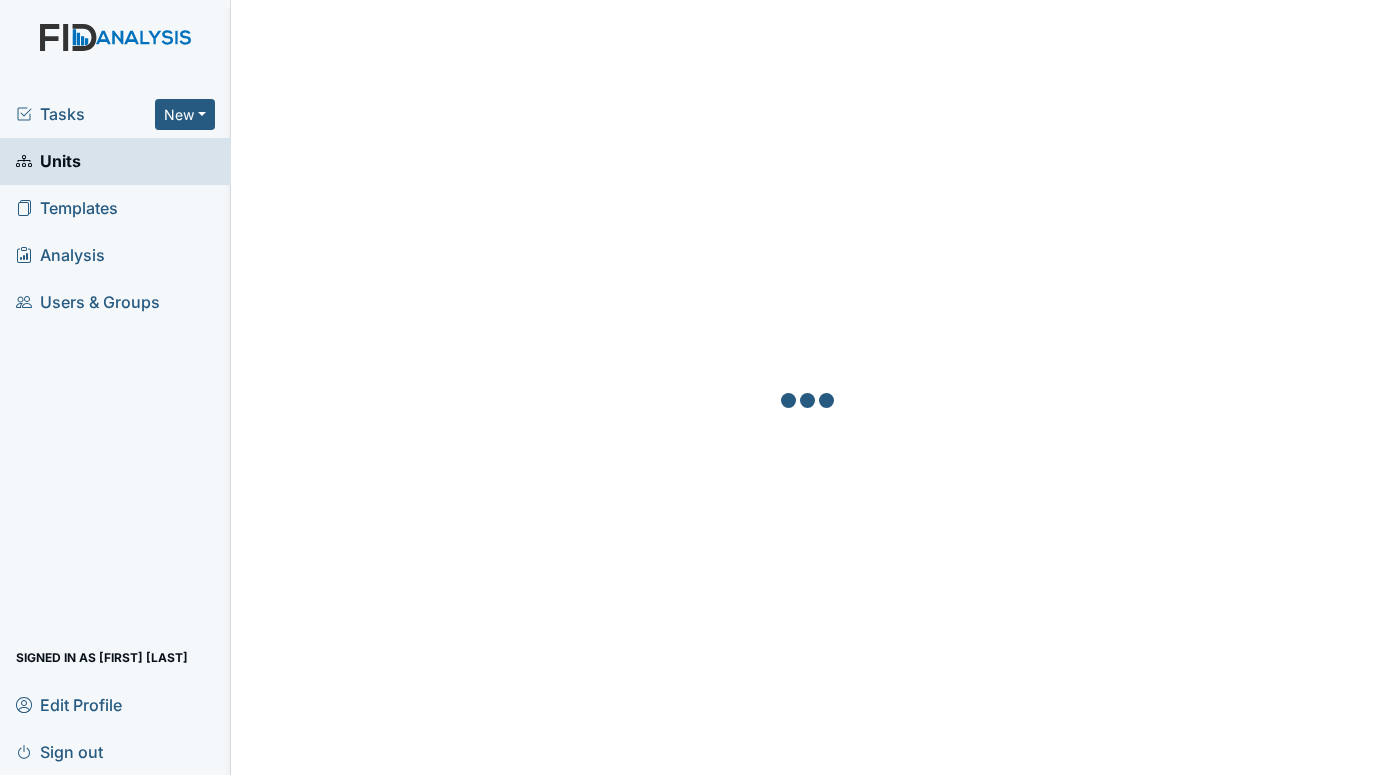 scroll, scrollTop: 0, scrollLeft: 0, axis: both 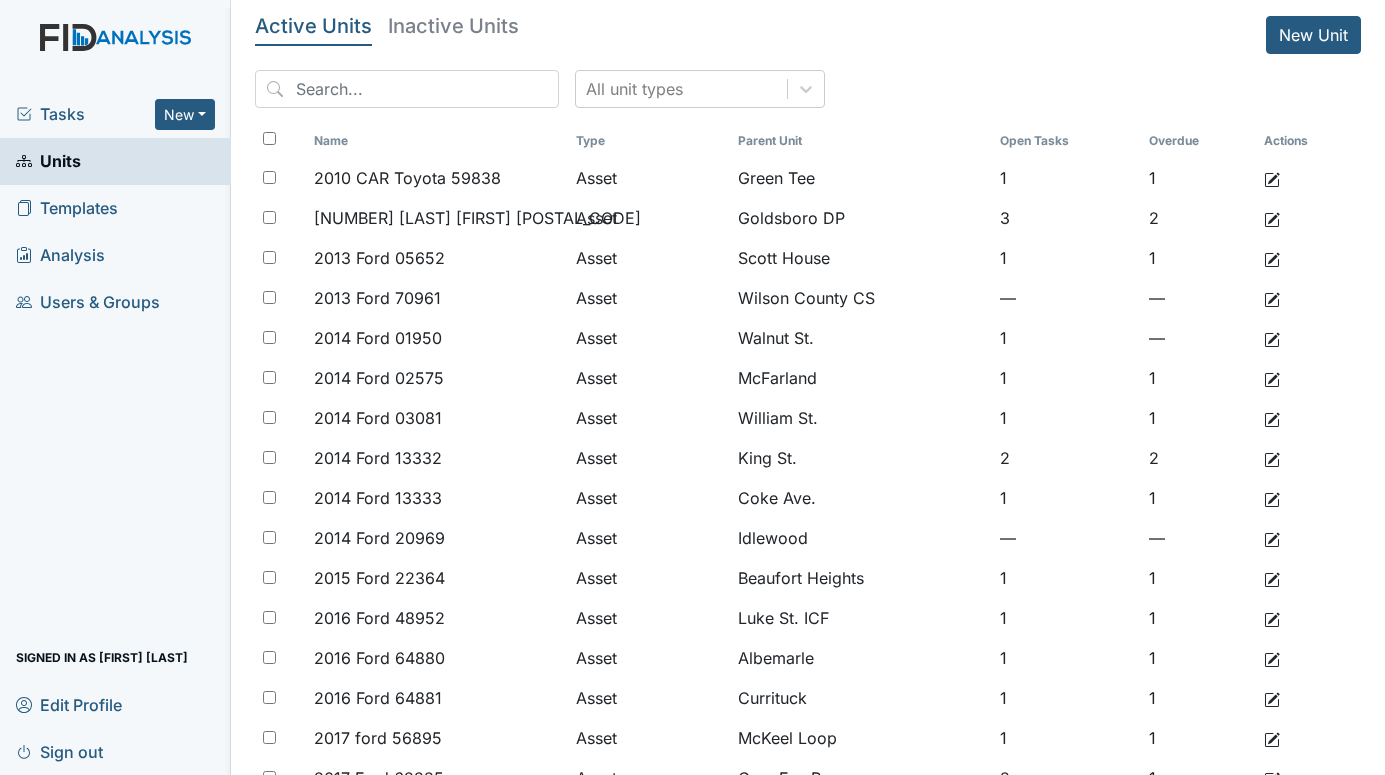 click on "Tasks" at bounding box center [85, 114] 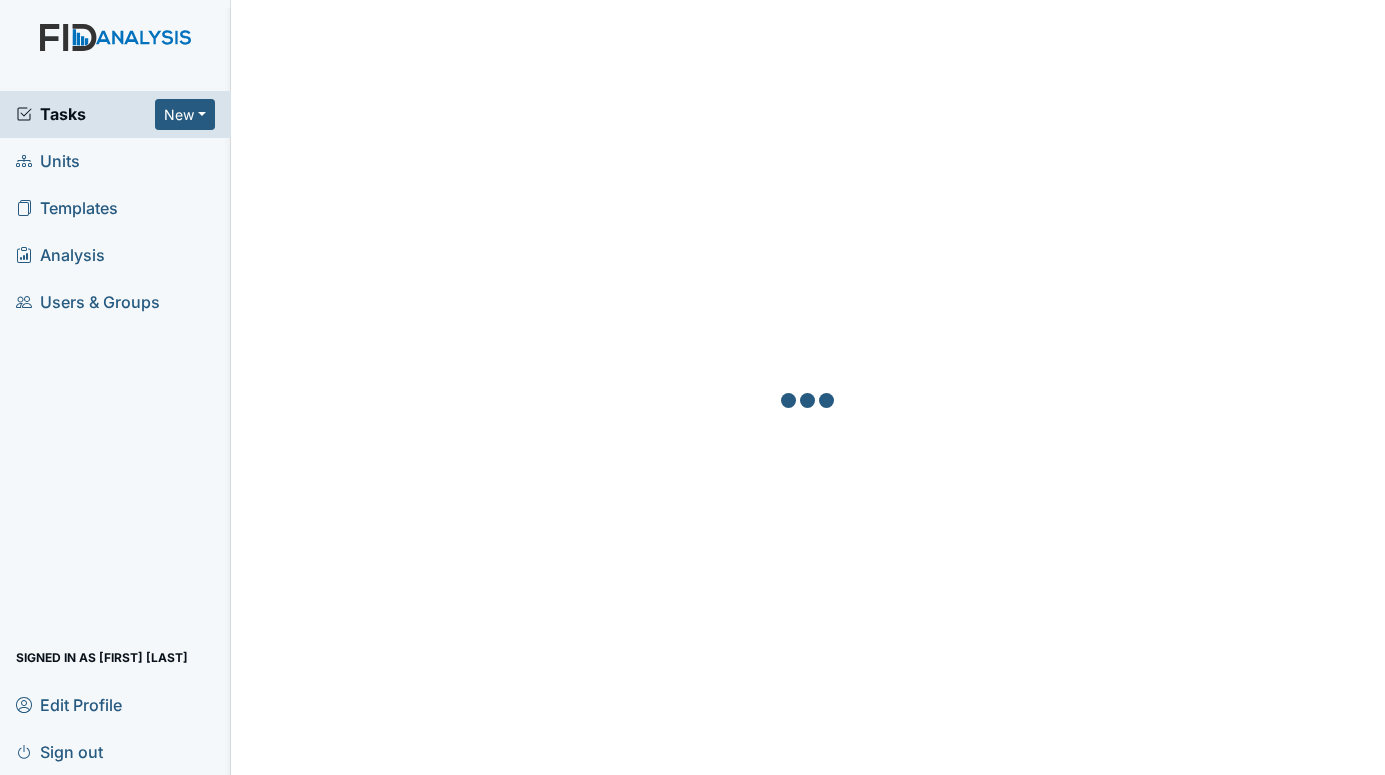 scroll, scrollTop: 0, scrollLeft: 0, axis: both 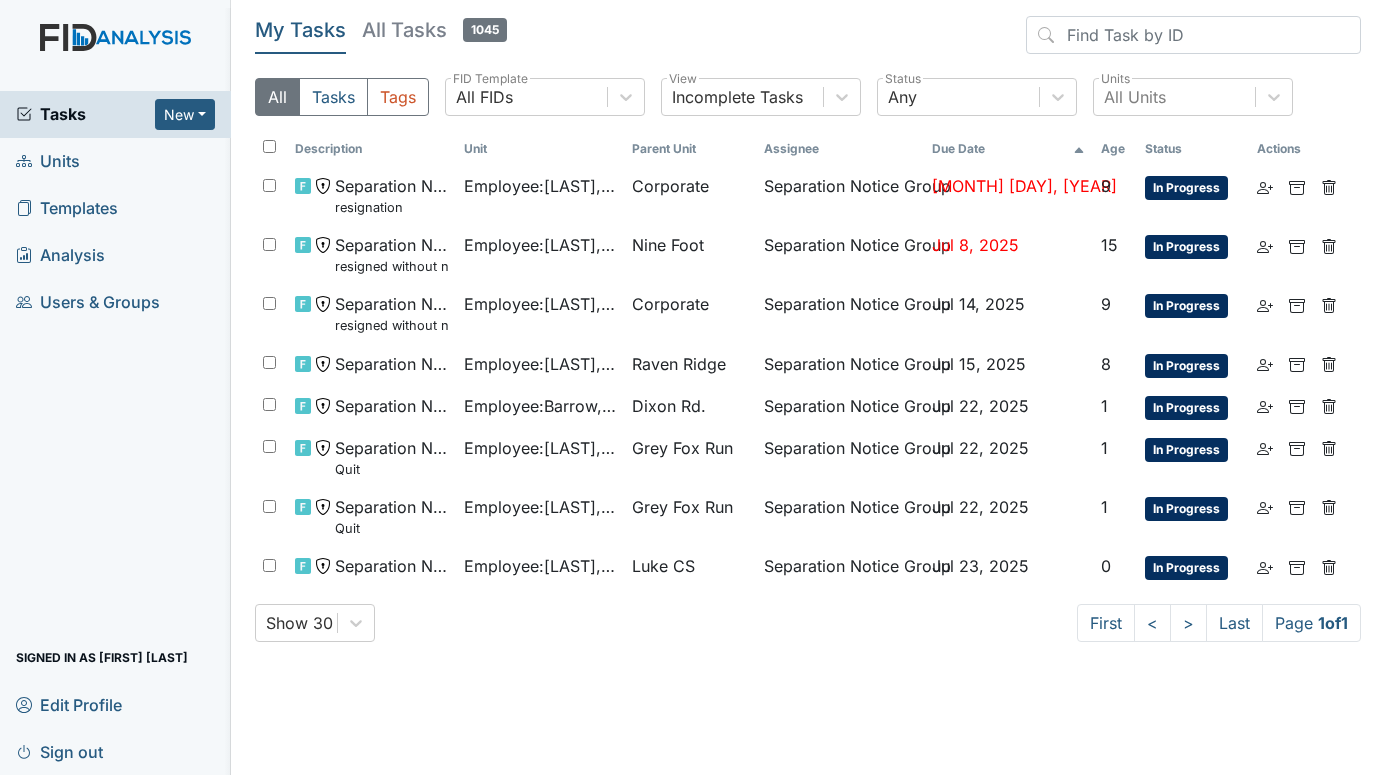 click on "Units" at bounding box center [48, 161] 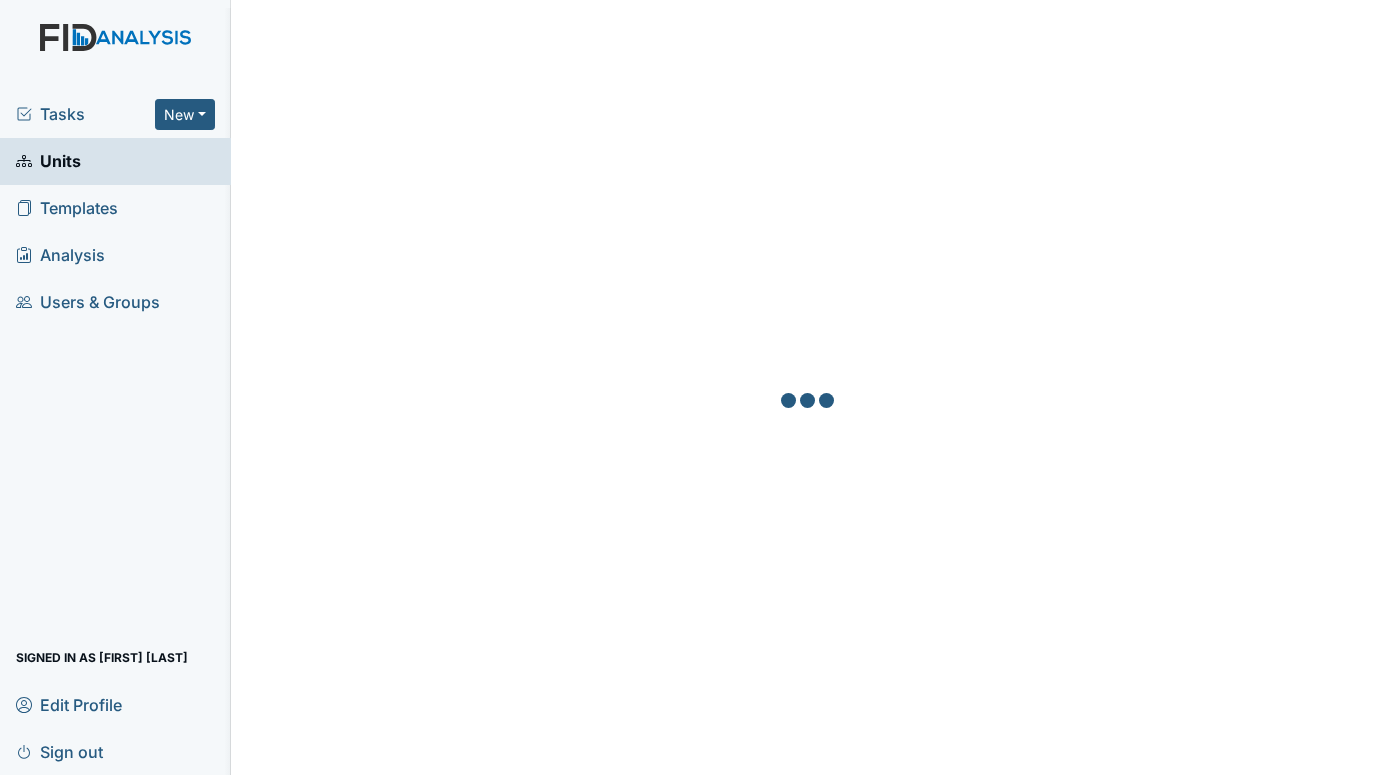 scroll, scrollTop: 0, scrollLeft: 0, axis: both 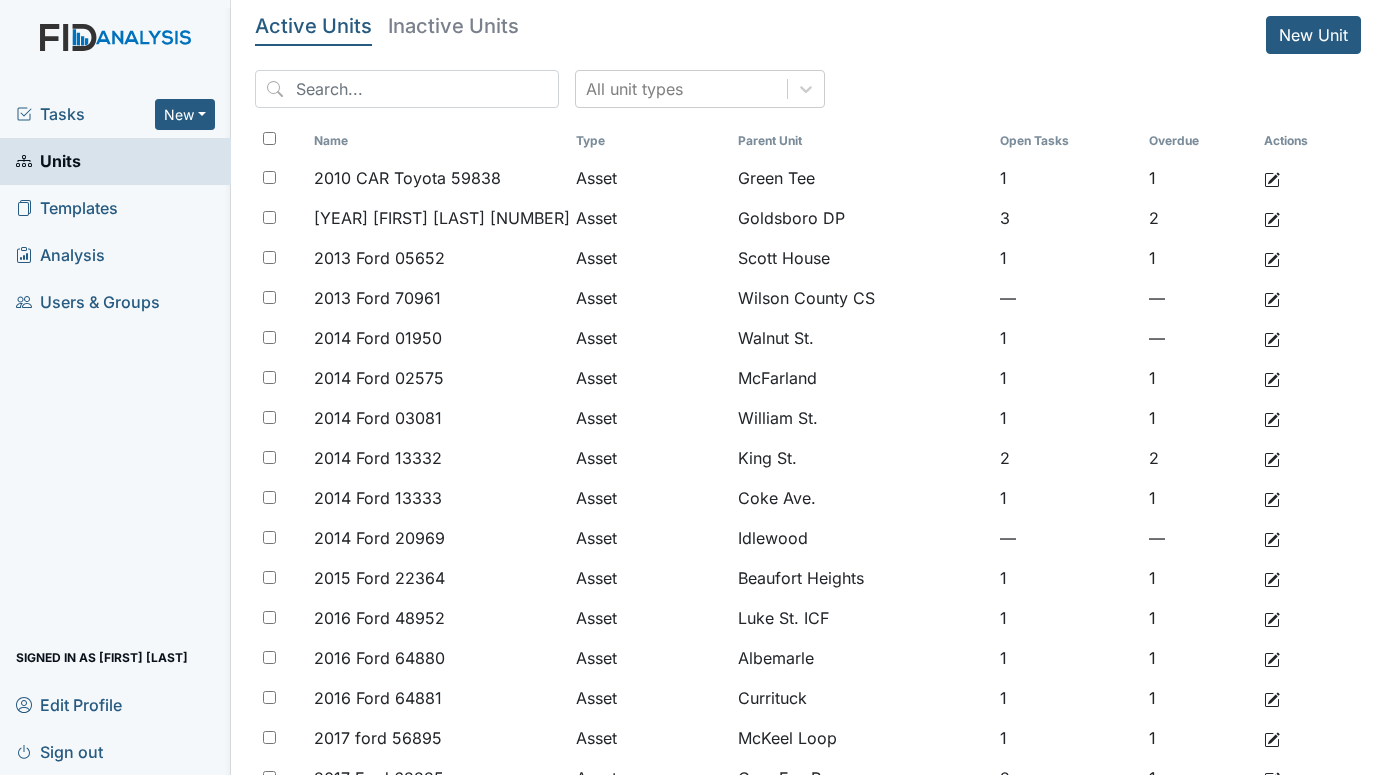 click on "Tasks" at bounding box center (85, 114) 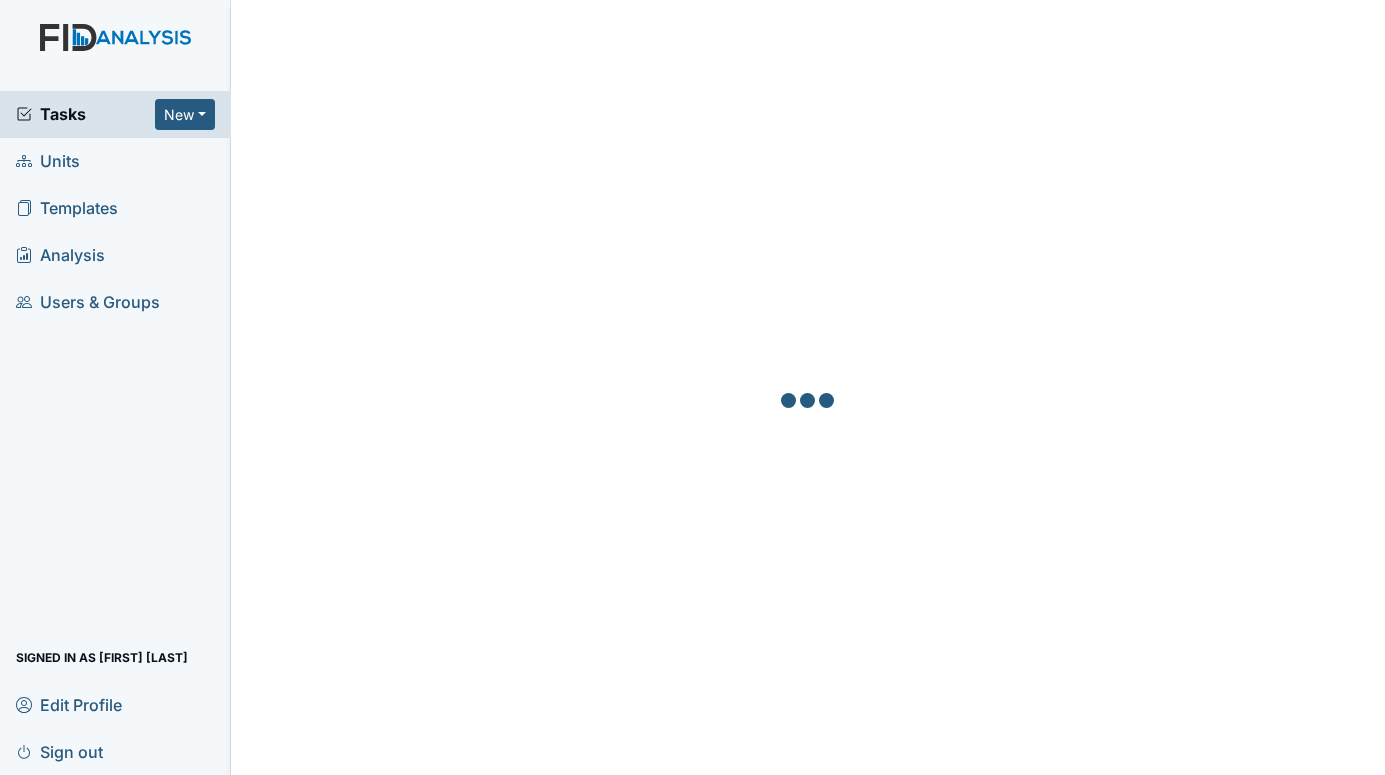 scroll, scrollTop: 0, scrollLeft: 0, axis: both 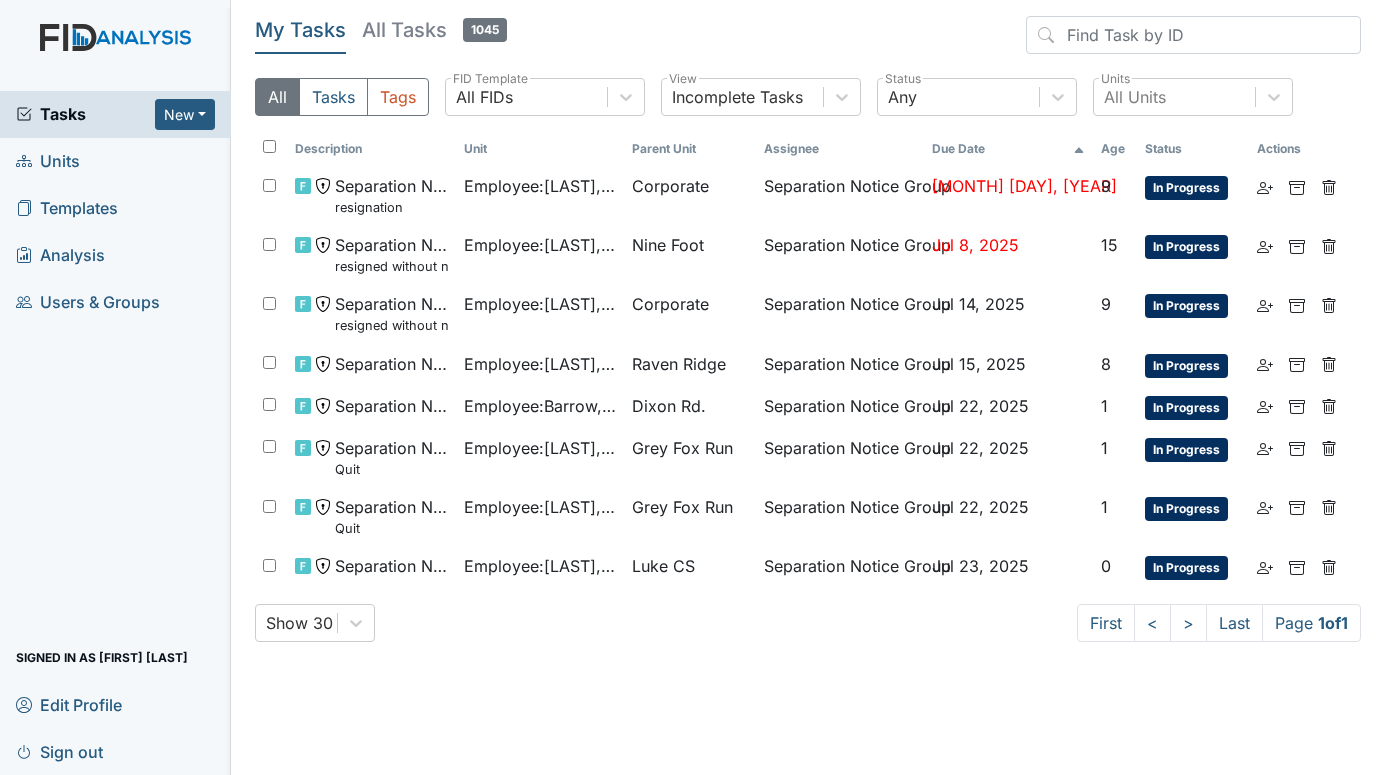 click on "Units" at bounding box center [48, 161] 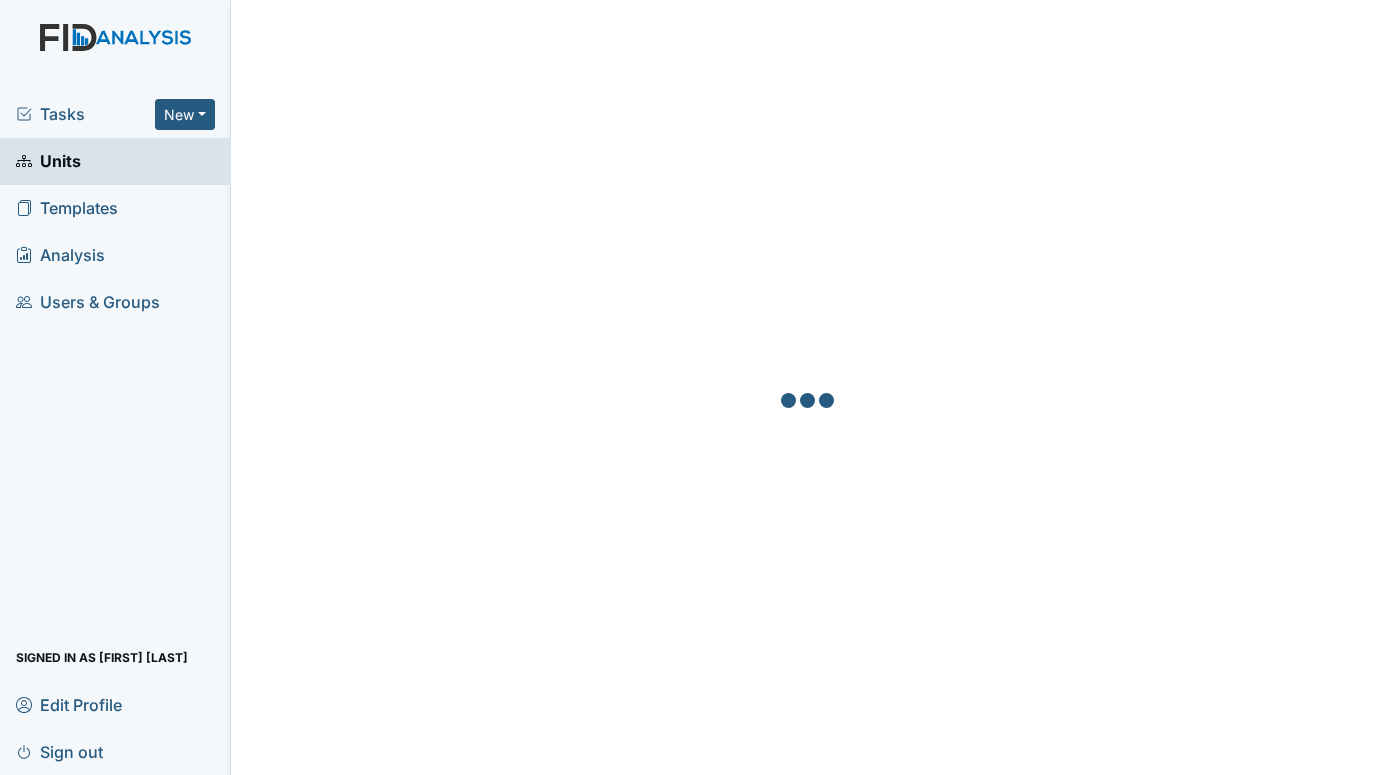 scroll, scrollTop: 0, scrollLeft: 0, axis: both 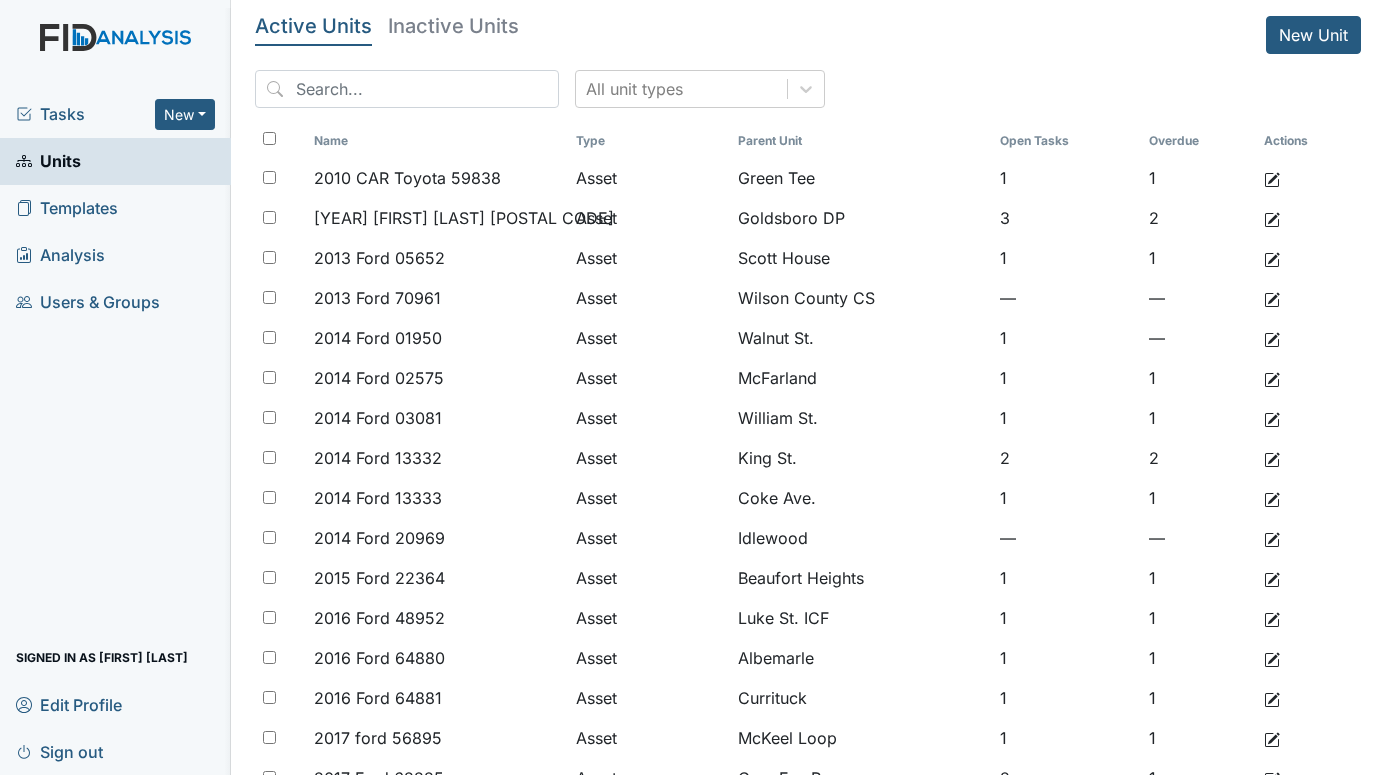 click on "Tasks" at bounding box center (85, 114) 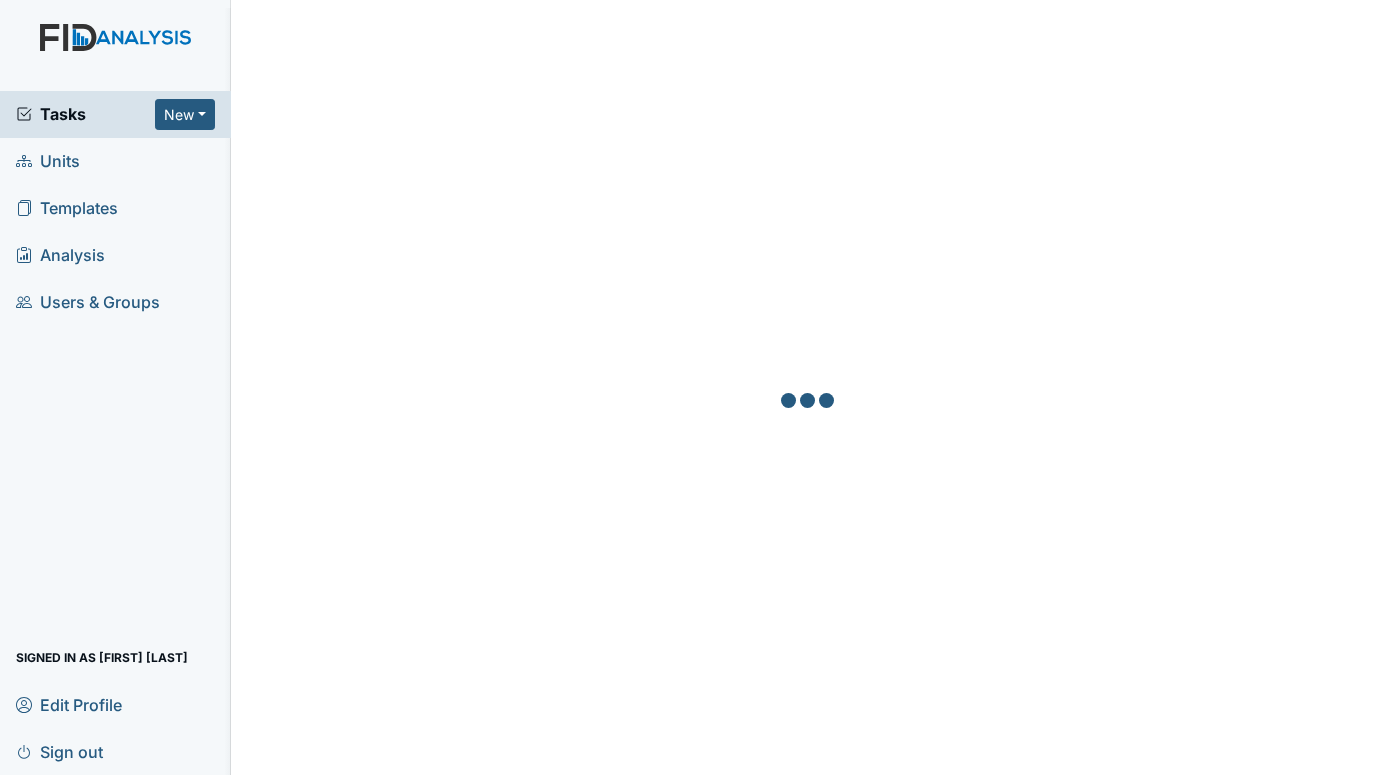 scroll, scrollTop: 0, scrollLeft: 0, axis: both 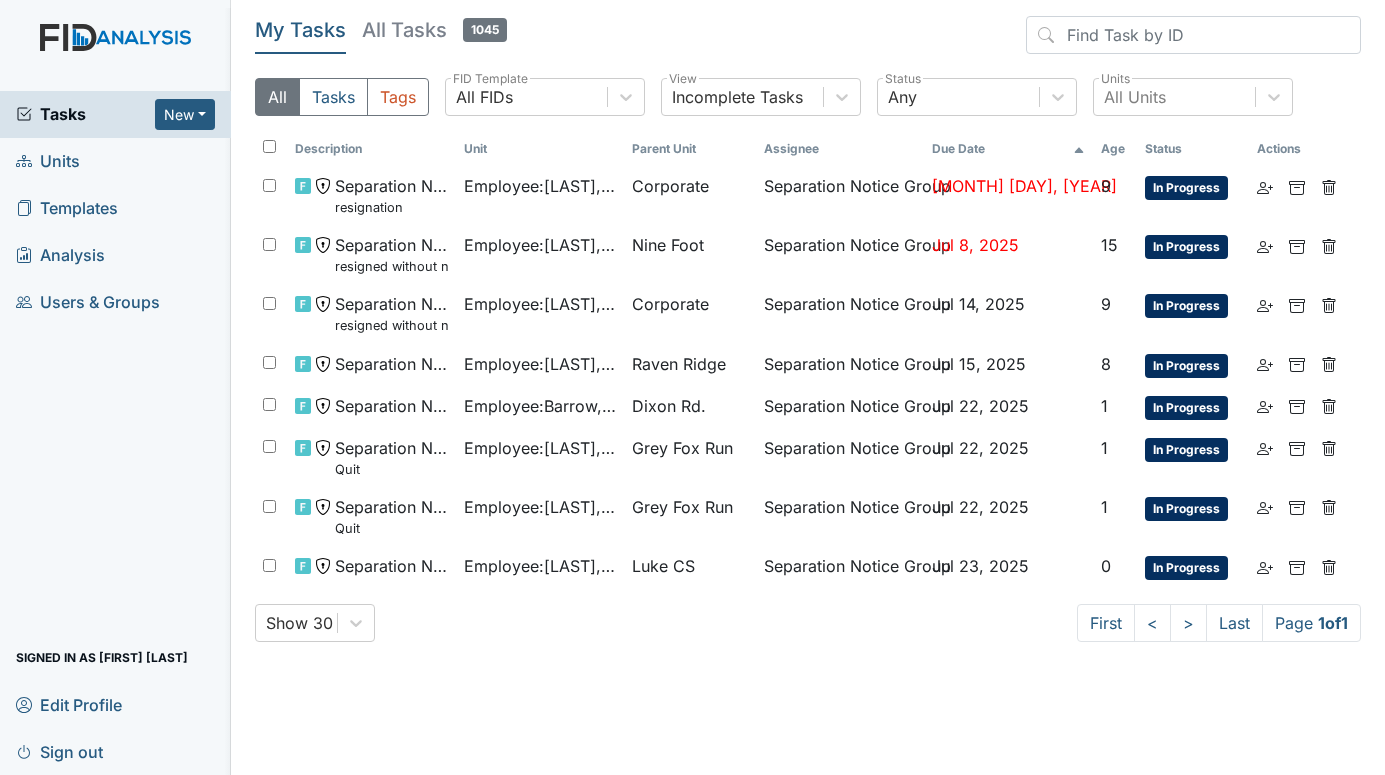 click on "Units" at bounding box center [48, 161] 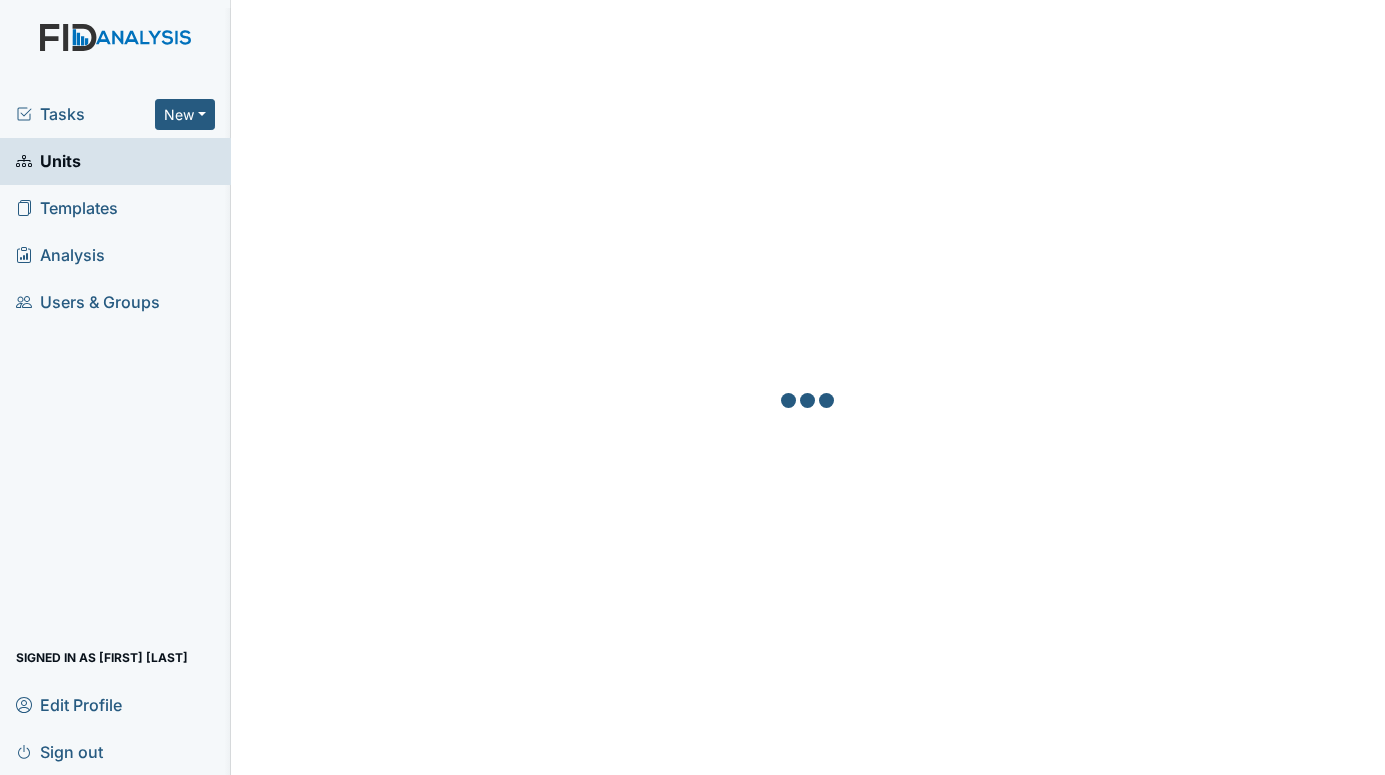 scroll, scrollTop: 0, scrollLeft: 0, axis: both 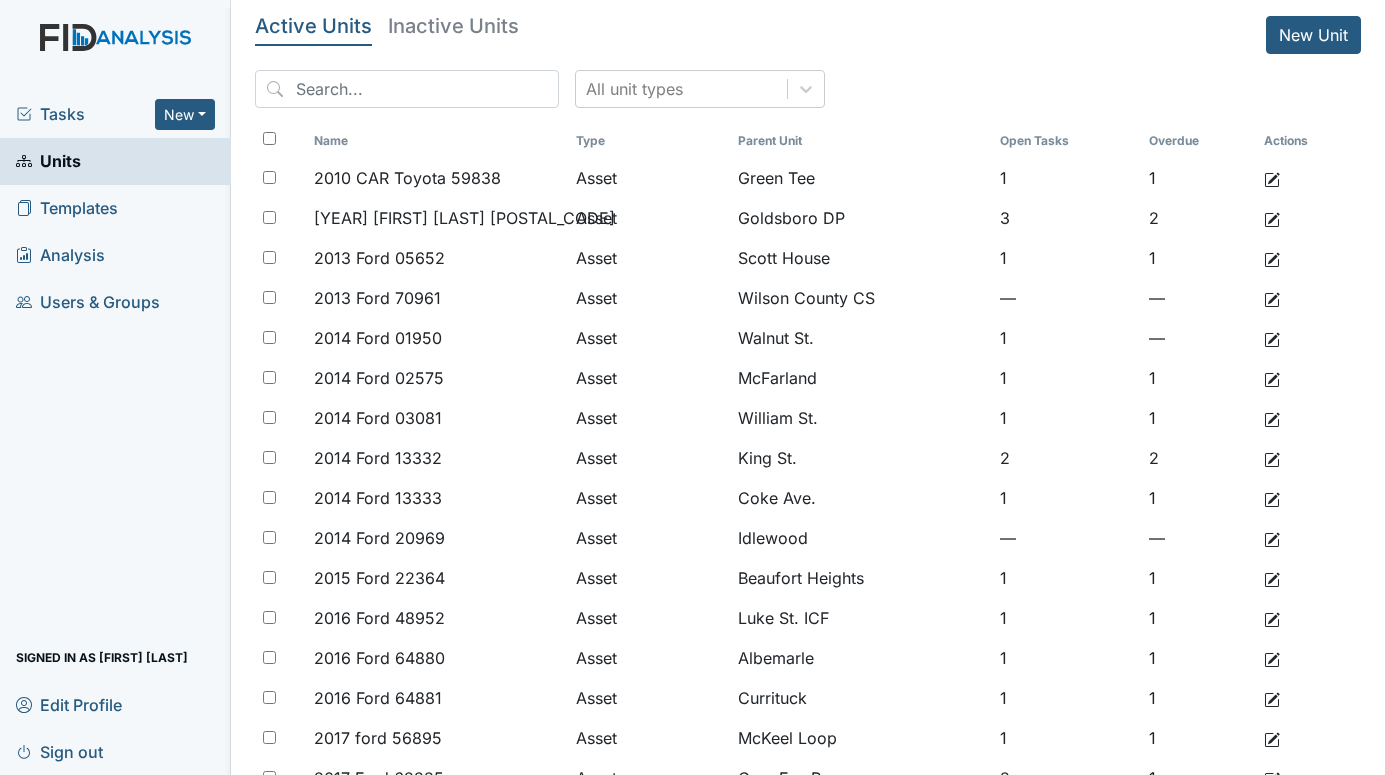 click on "Tasks" at bounding box center (85, 114) 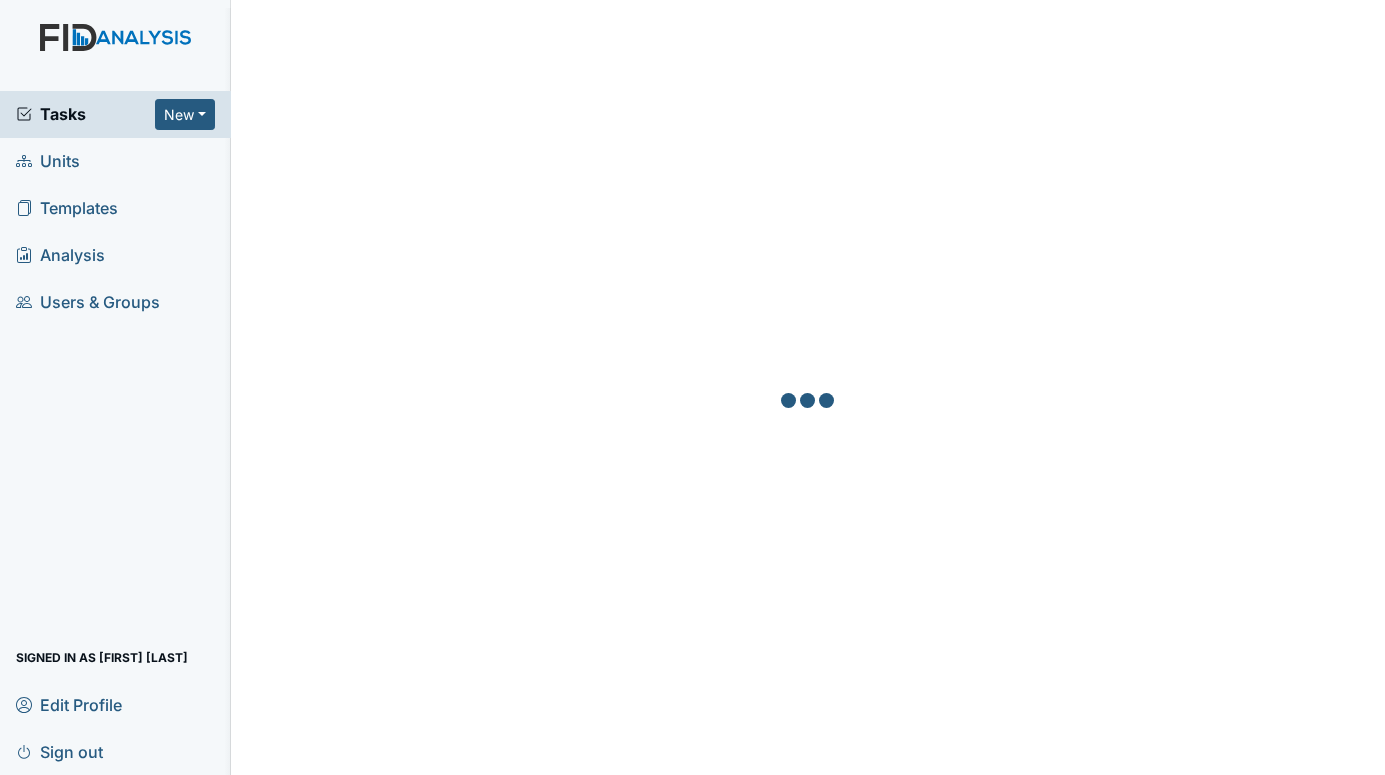 scroll, scrollTop: 0, scrollLeft: 0, axis: both 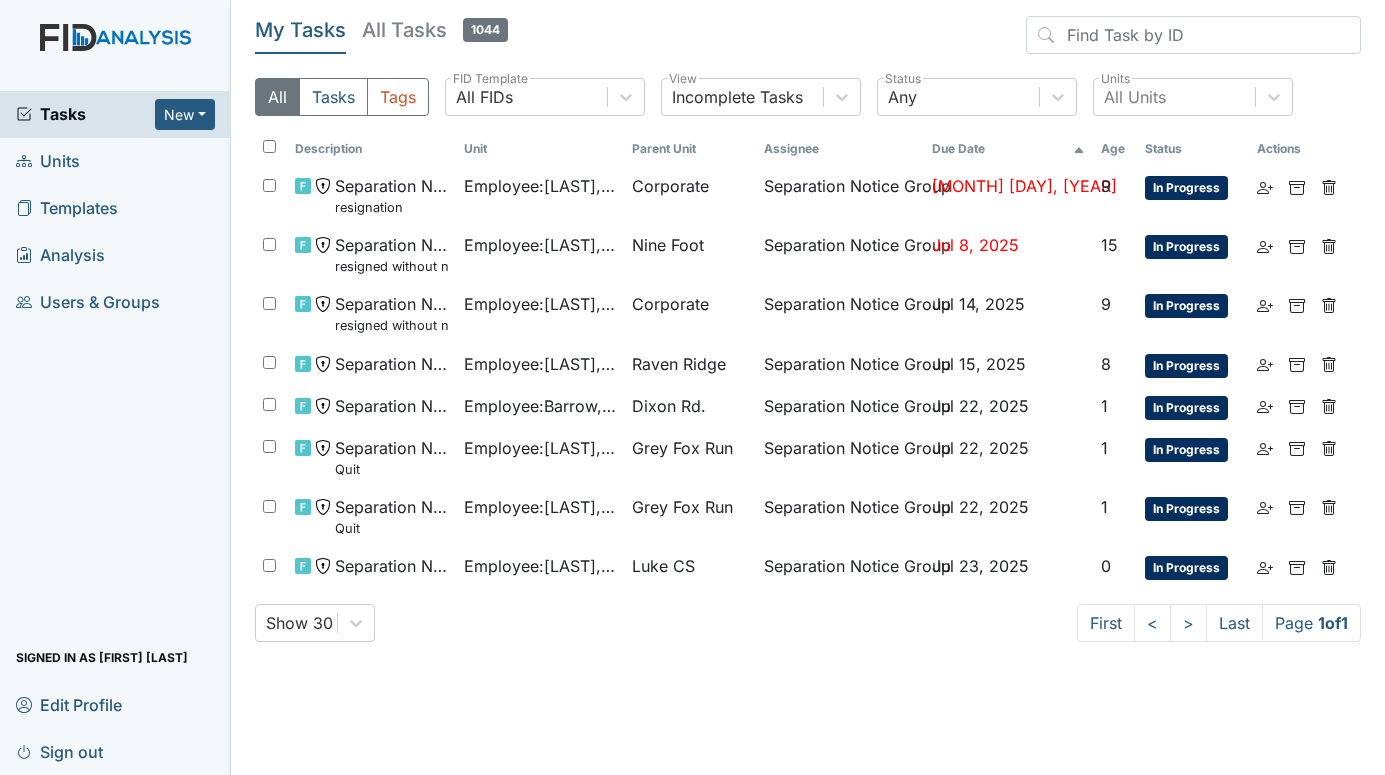 click on "Units" at bounding box center (48, 161) 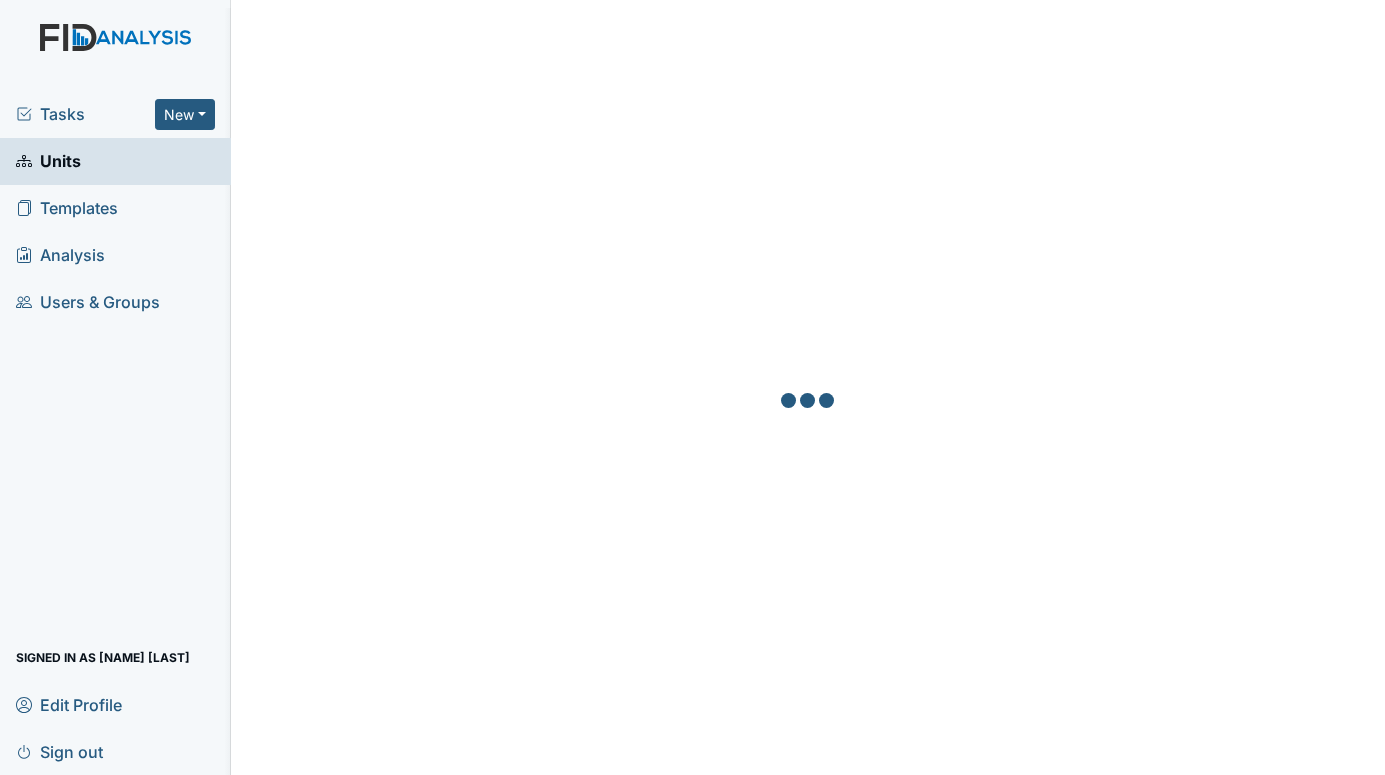 scroll, scrollTop: 0, scrollLeft: 0, axis: both 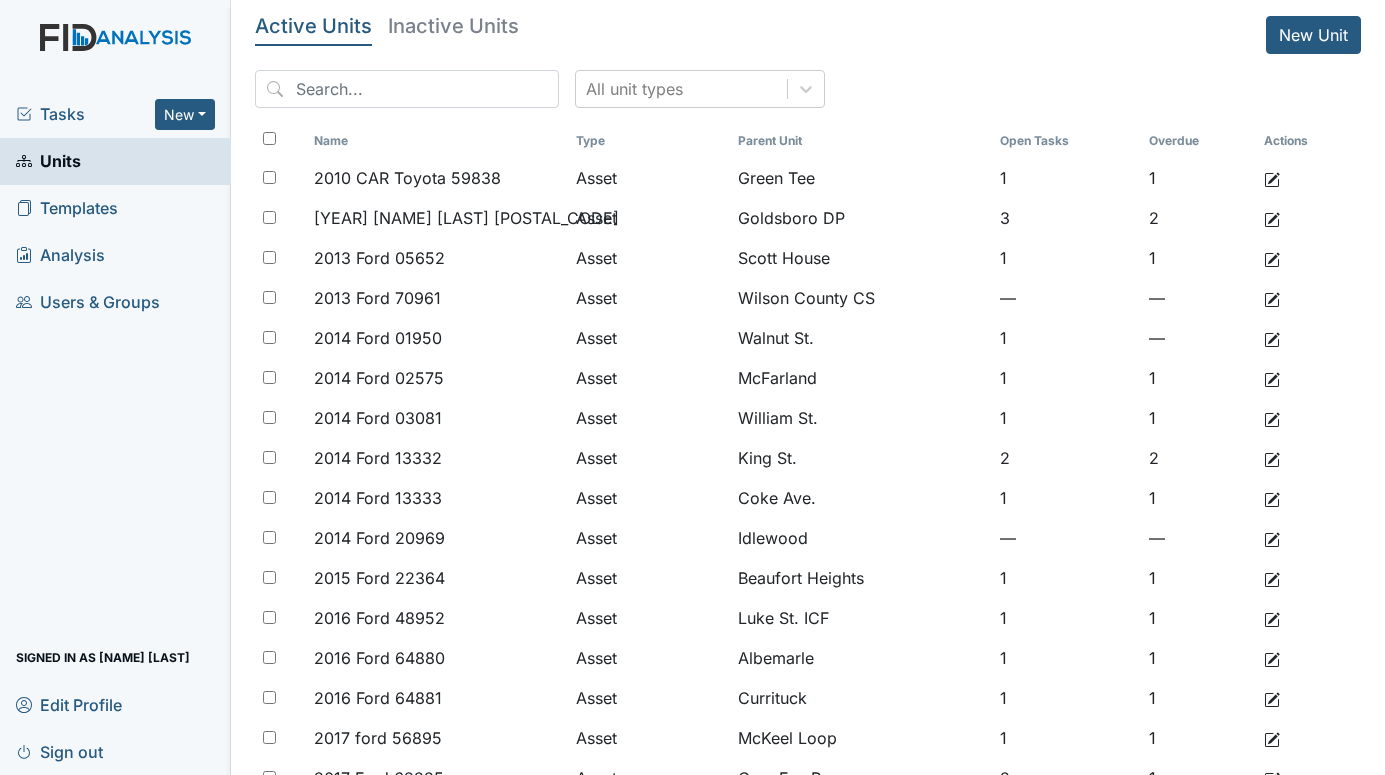 click on "Tasks" at bounding box center (85, 114) 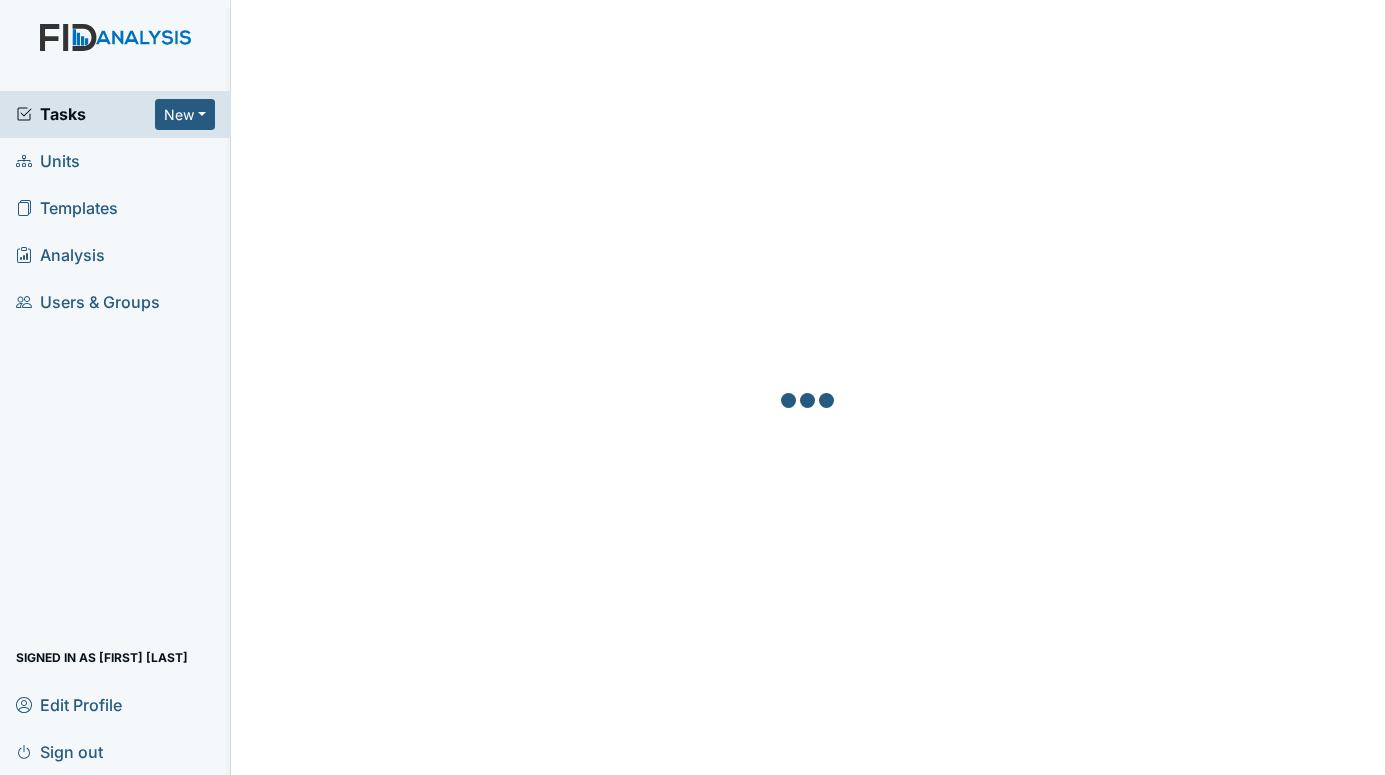 scroll, scrollTop: 0, scrollLeft: 0, axis: both 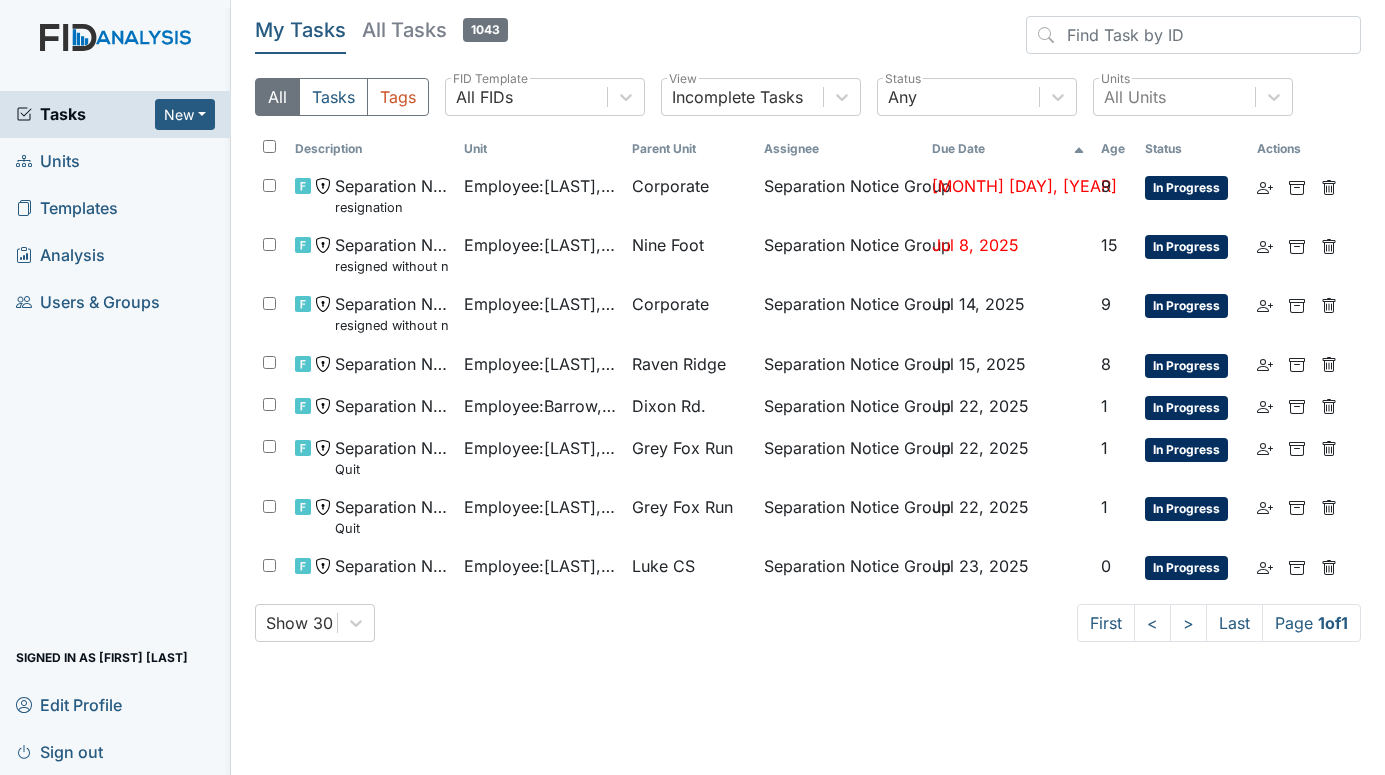 click on "Units" at bounding box center (48, 161) 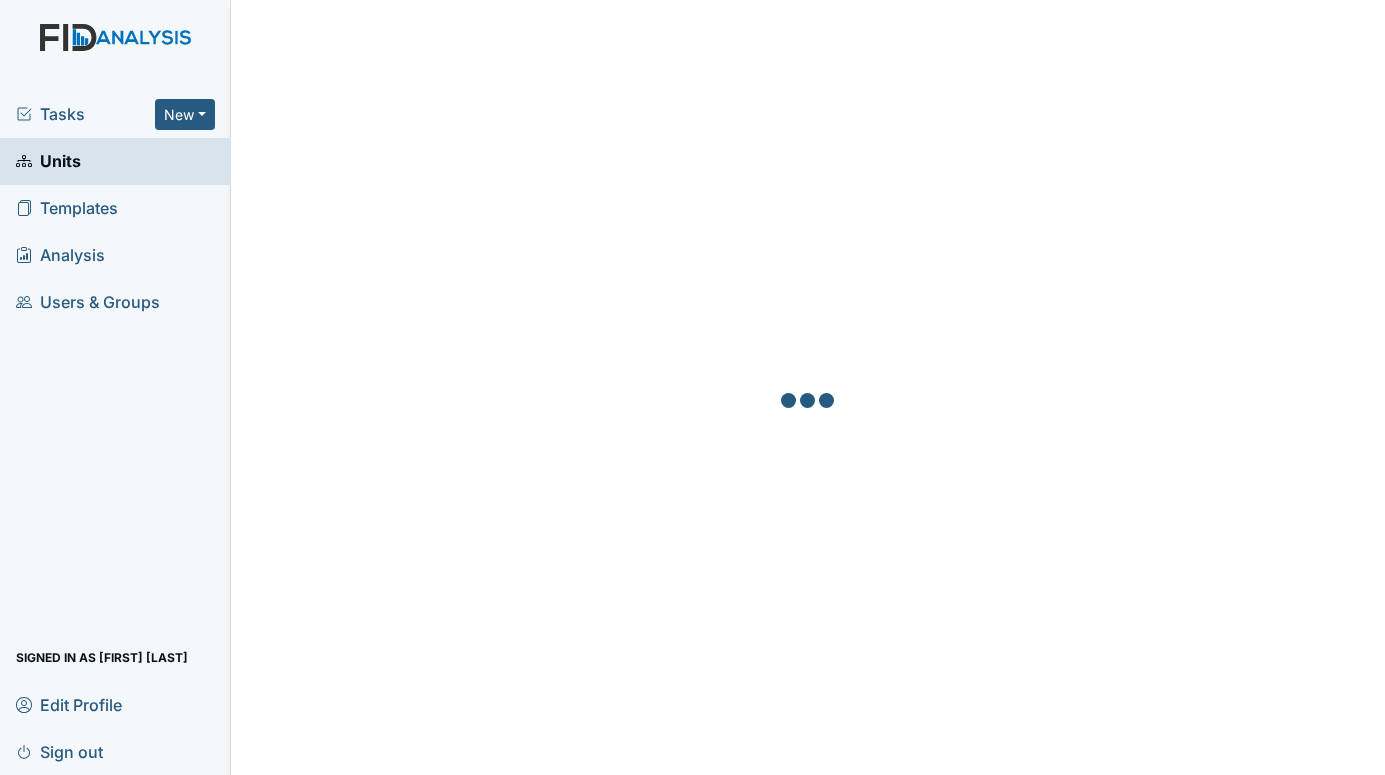 scroll, scrollTop: 0, scrollLeft: 0, axis: both 